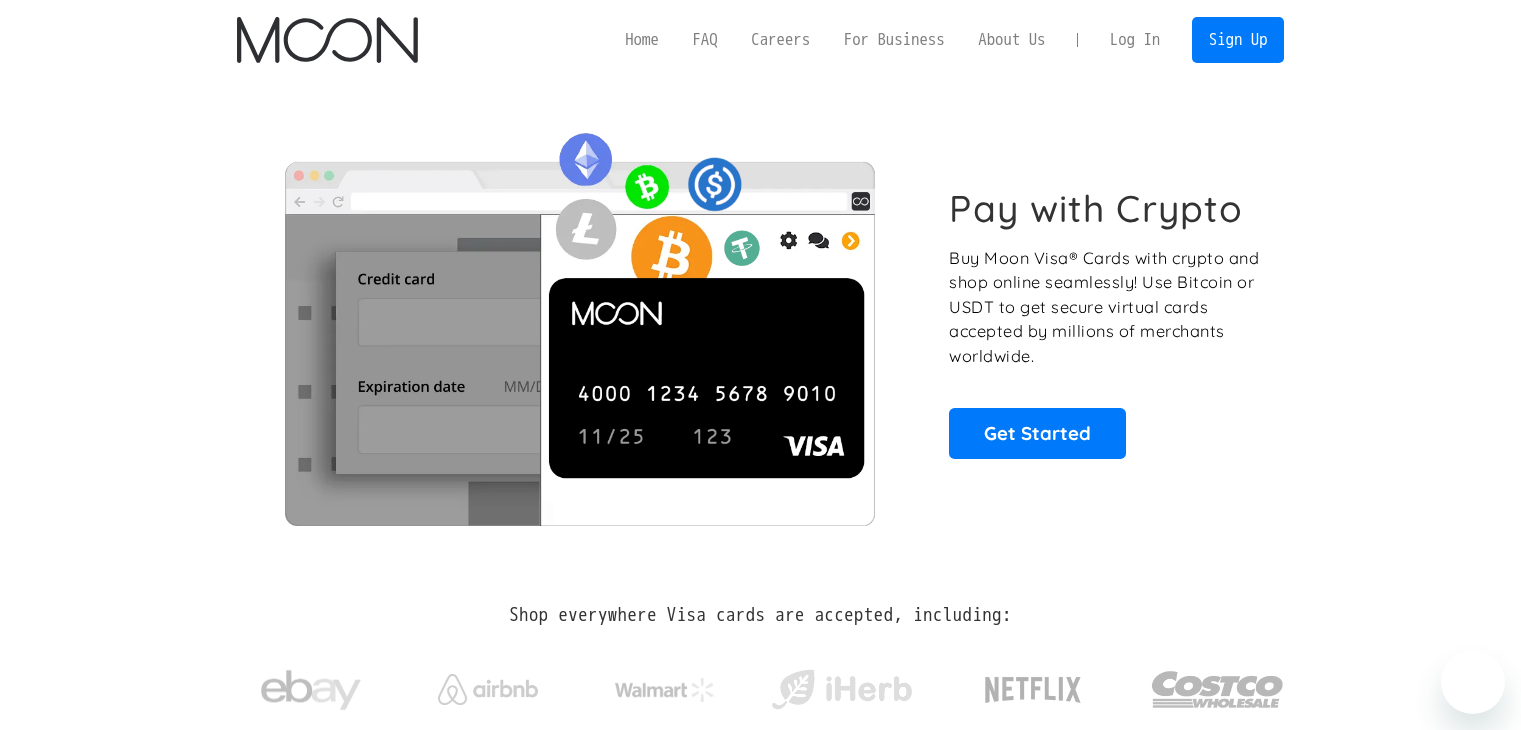 scroll, scrollTop: 0, scrollLeft: 0, axis: both 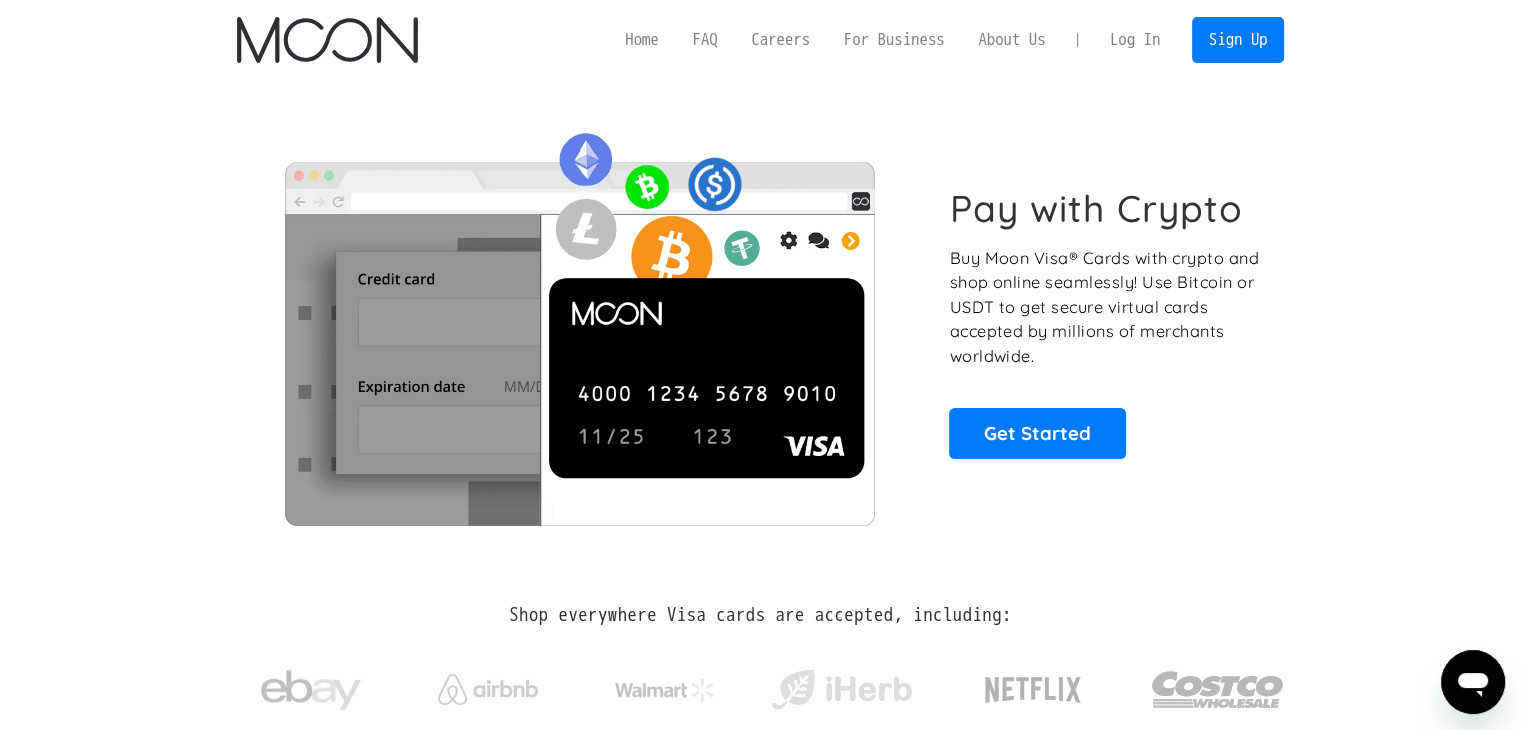 click on "Log In" at bounding box center (1135, 40) 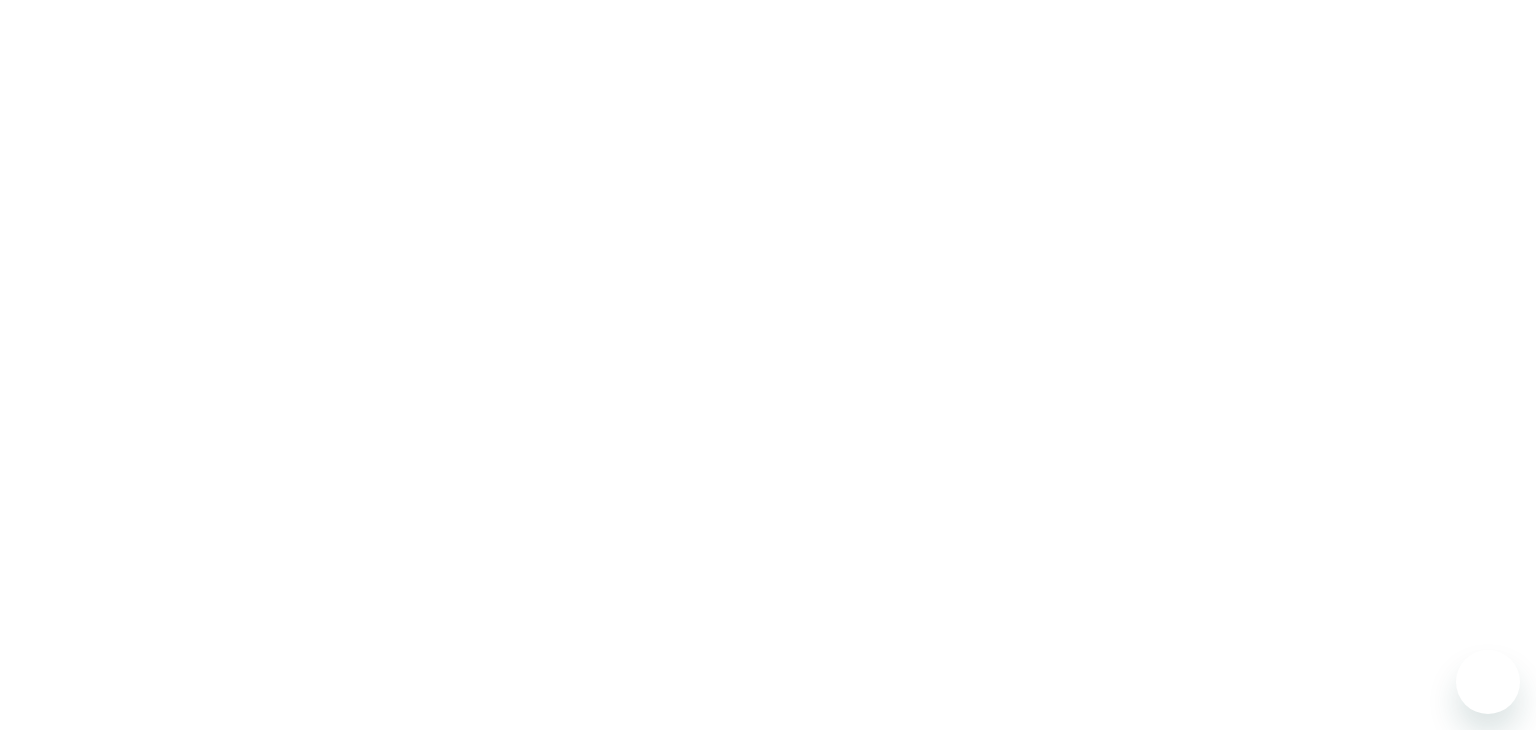 scroll, scrollTop: 0, scrollLeft: 0, axis: both 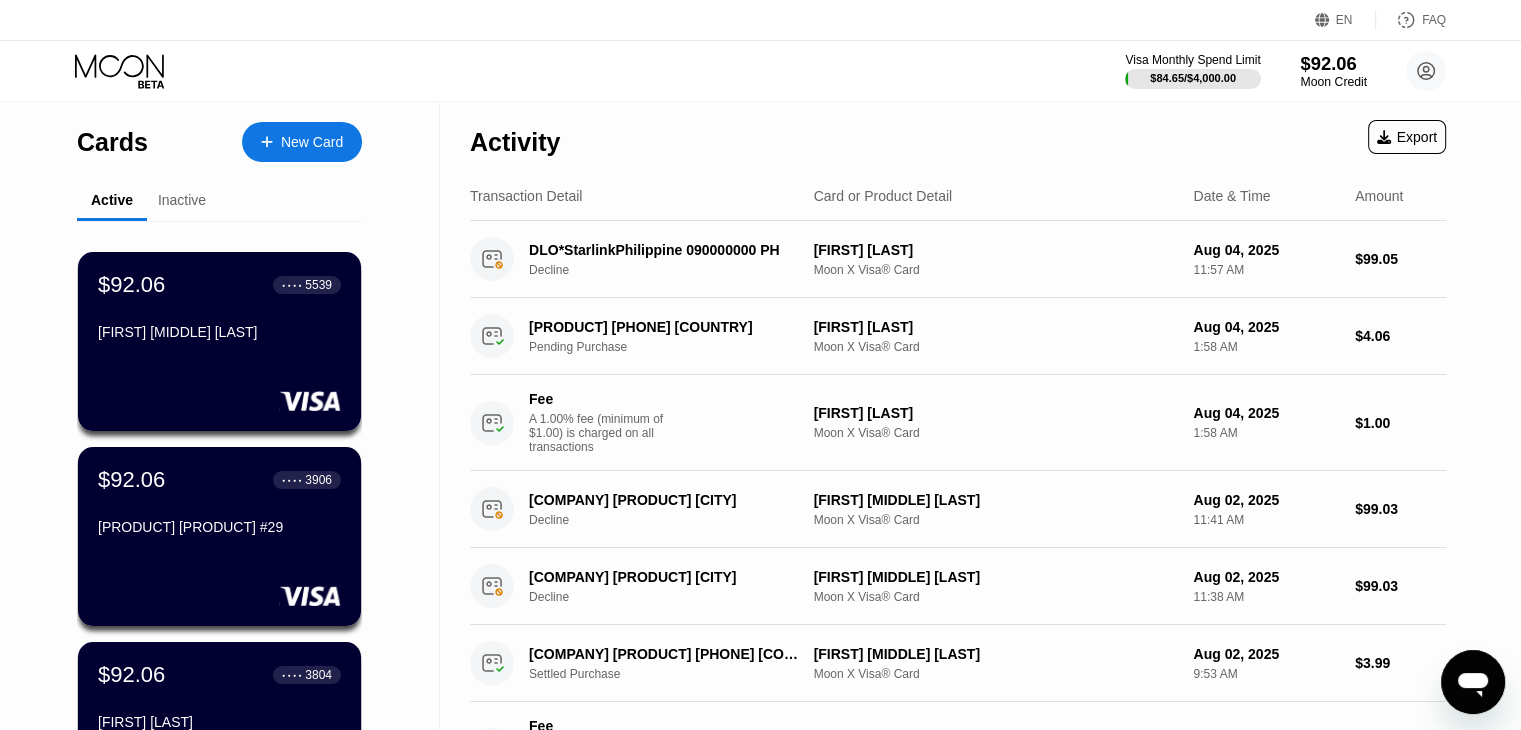 click on "$92.06" at bounding box center (1333, 63) 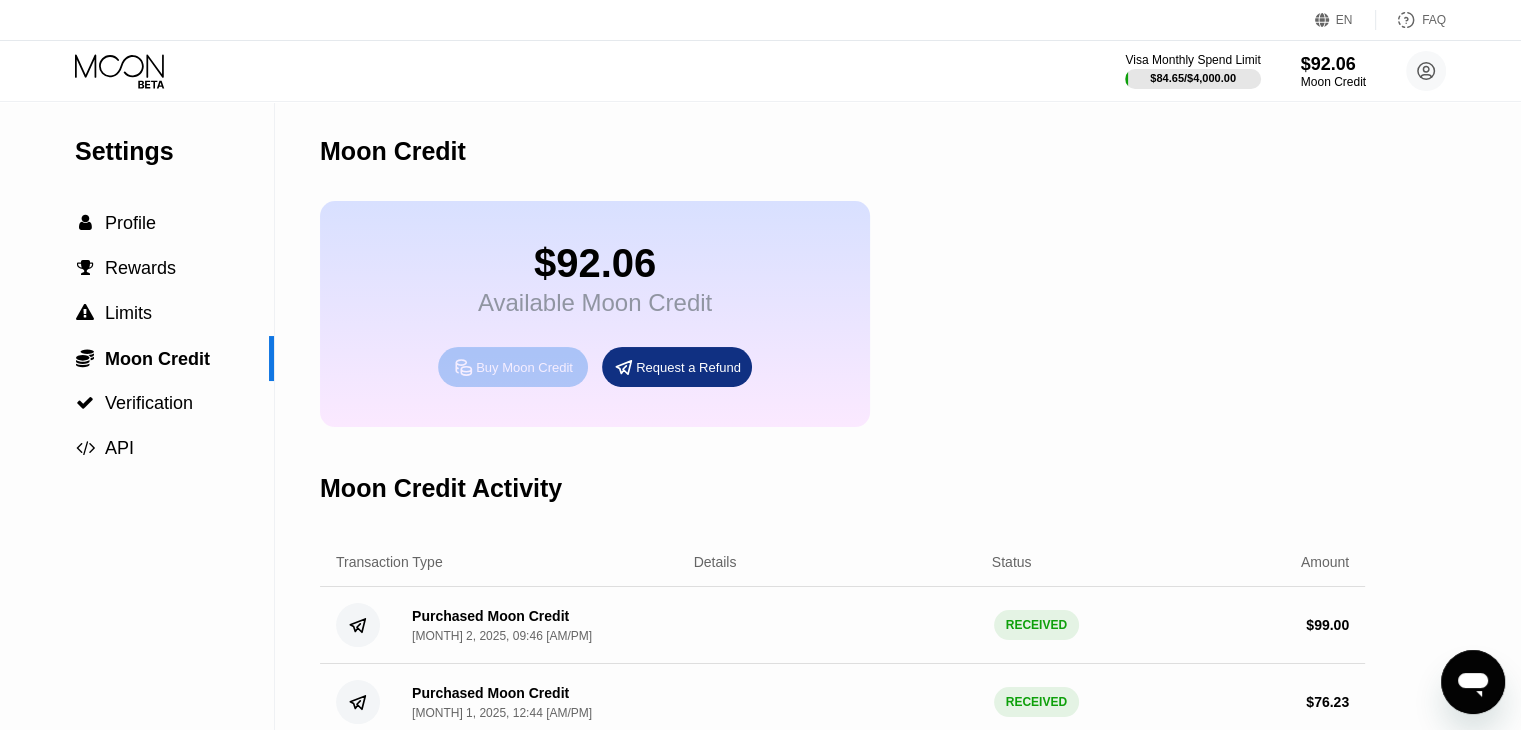 click on "Buy Moon Credit" at bounding box center [524, 367] 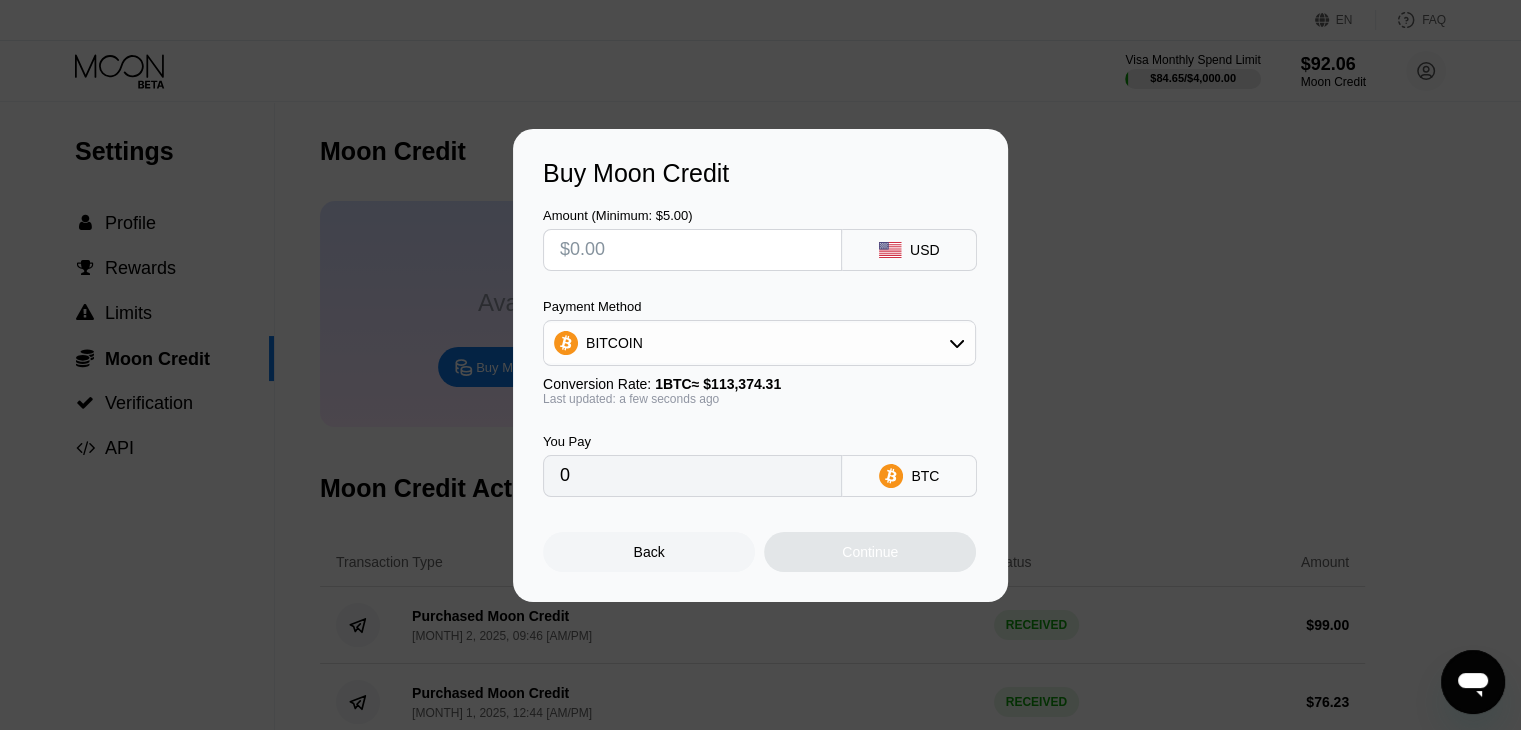 click at bounding box center [692, 250] 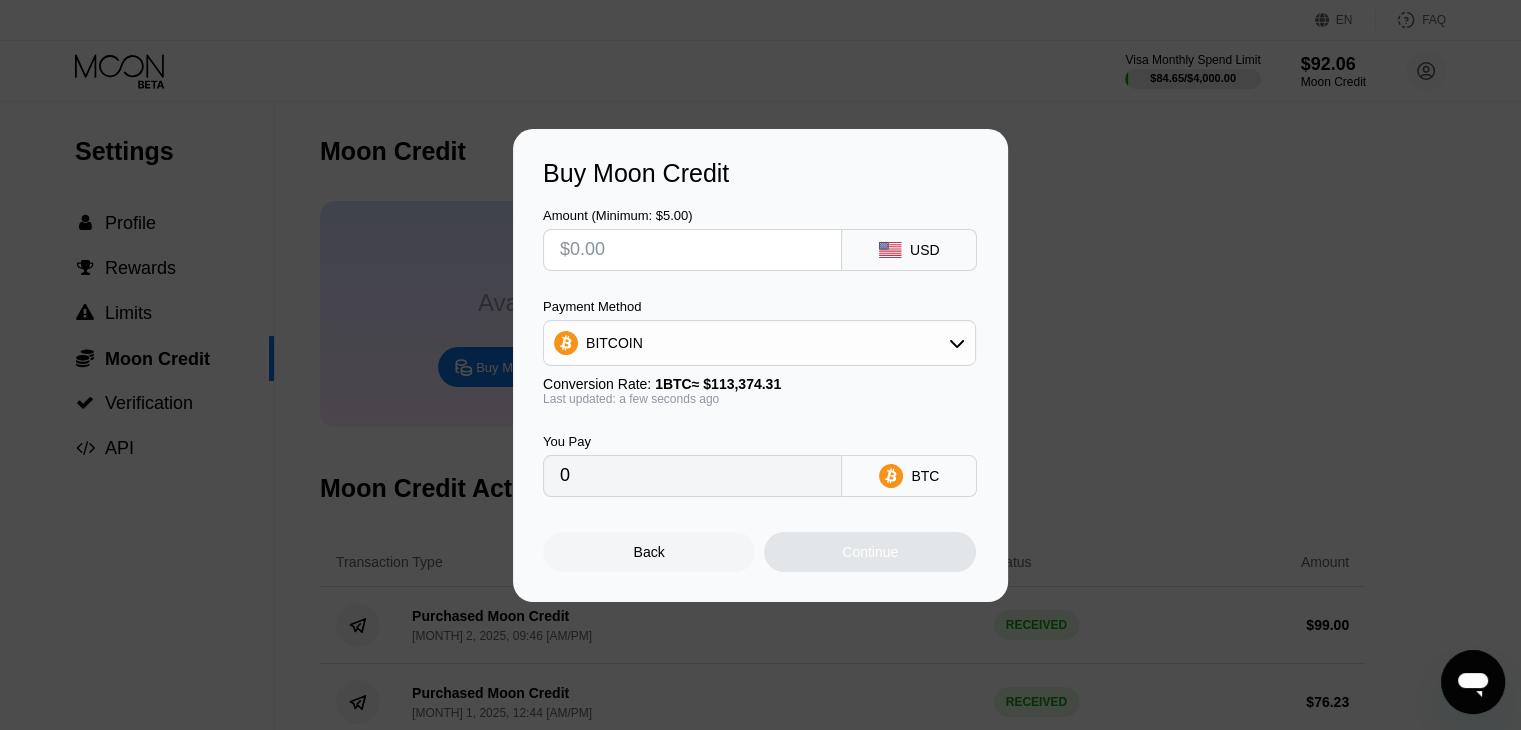 type on "$1" 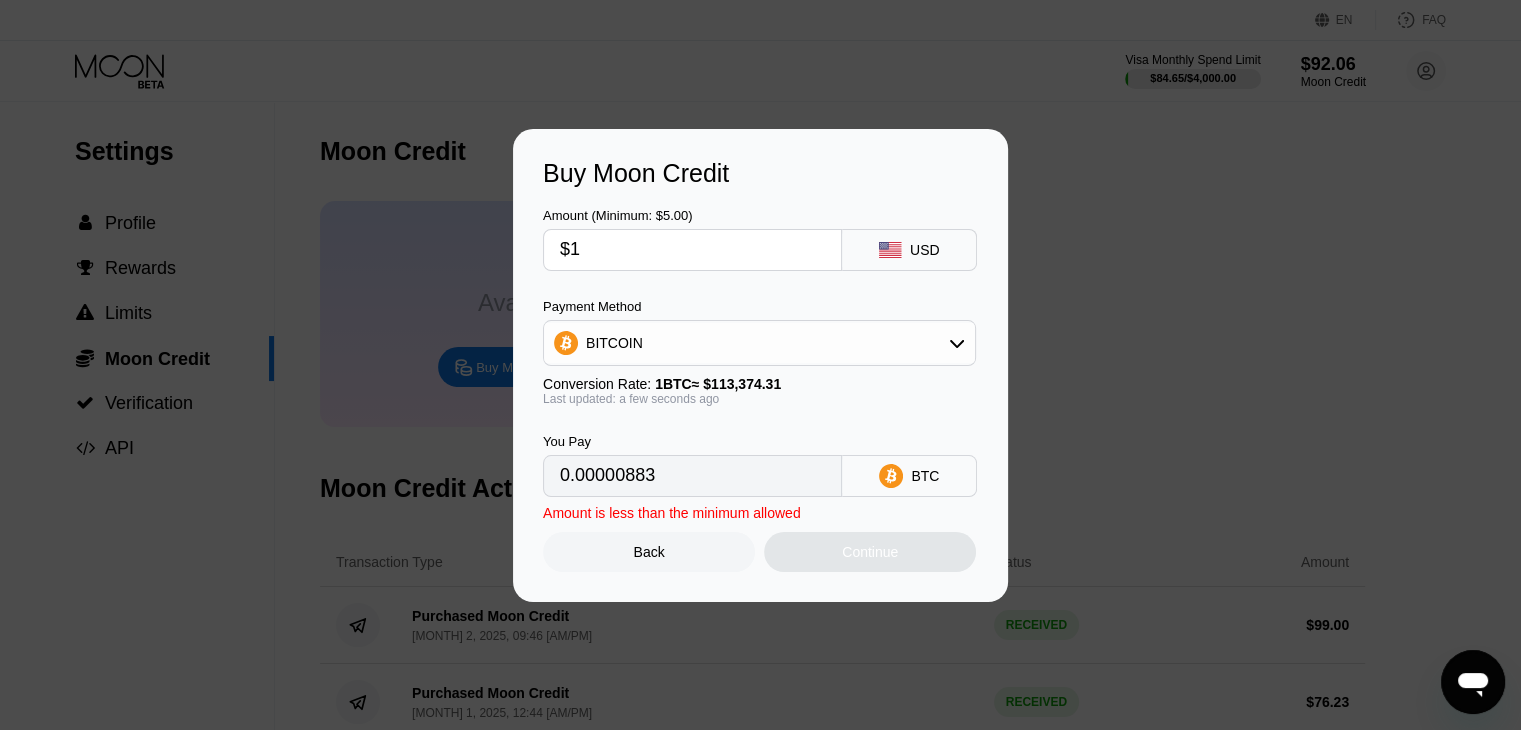 type on "0.00000883" 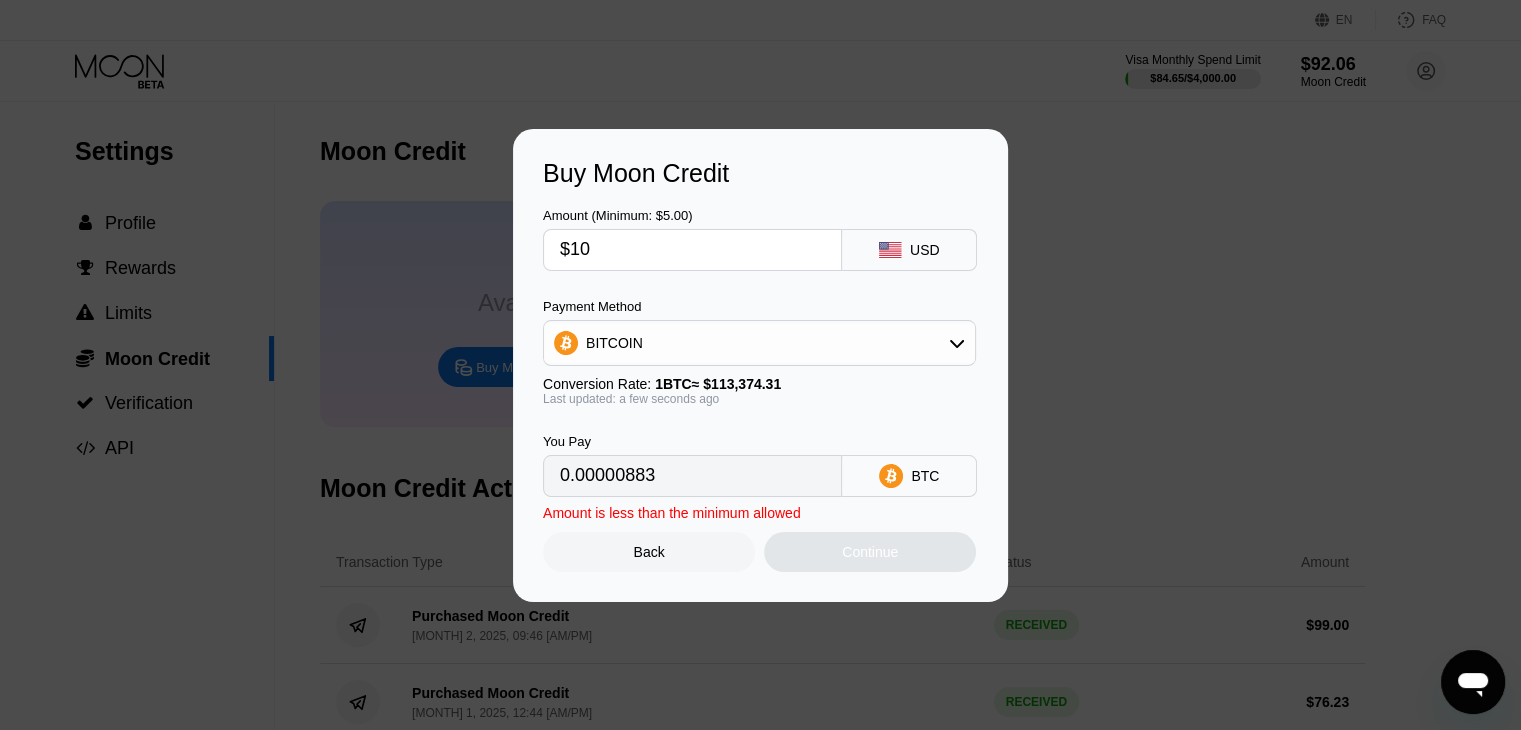 type on "0.00008821" 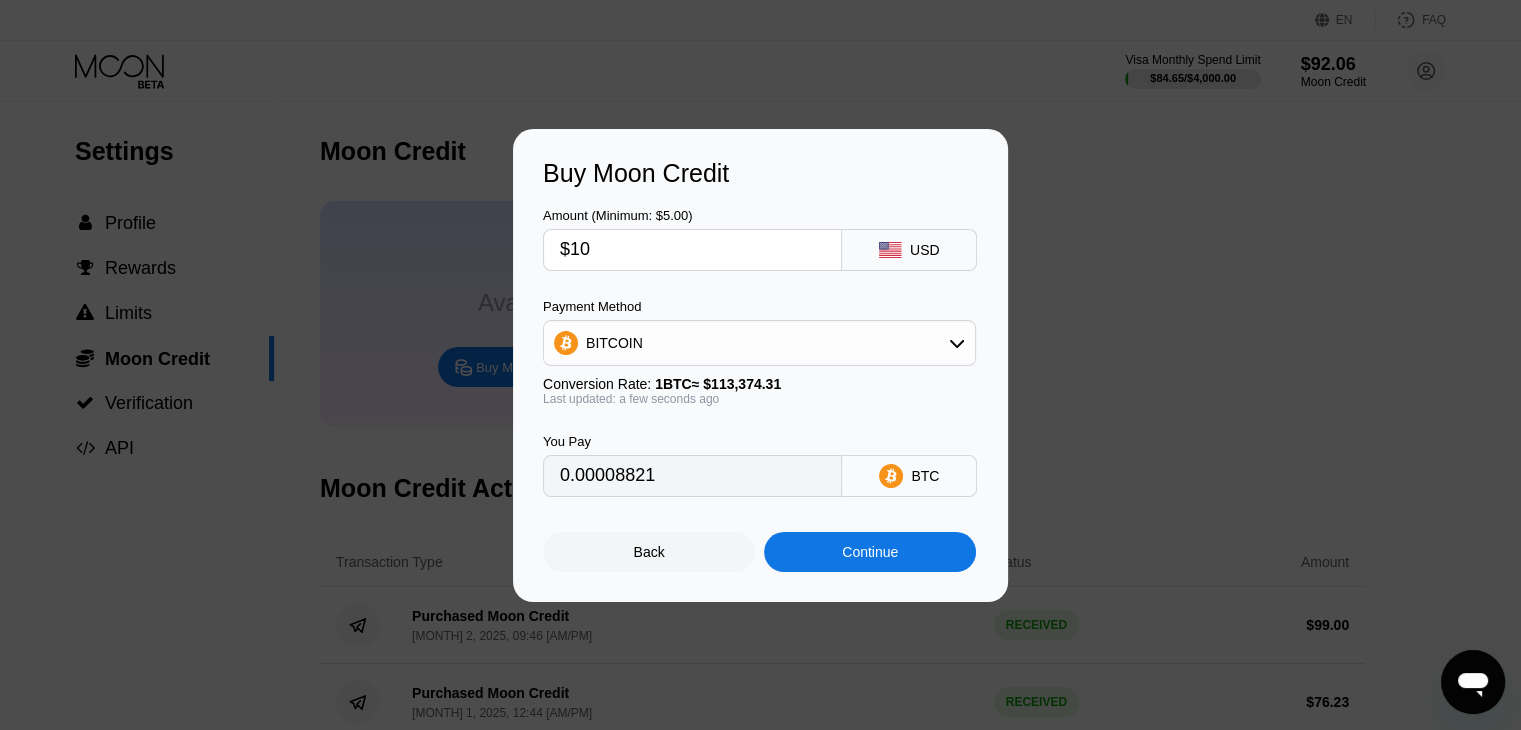 type on "$10" 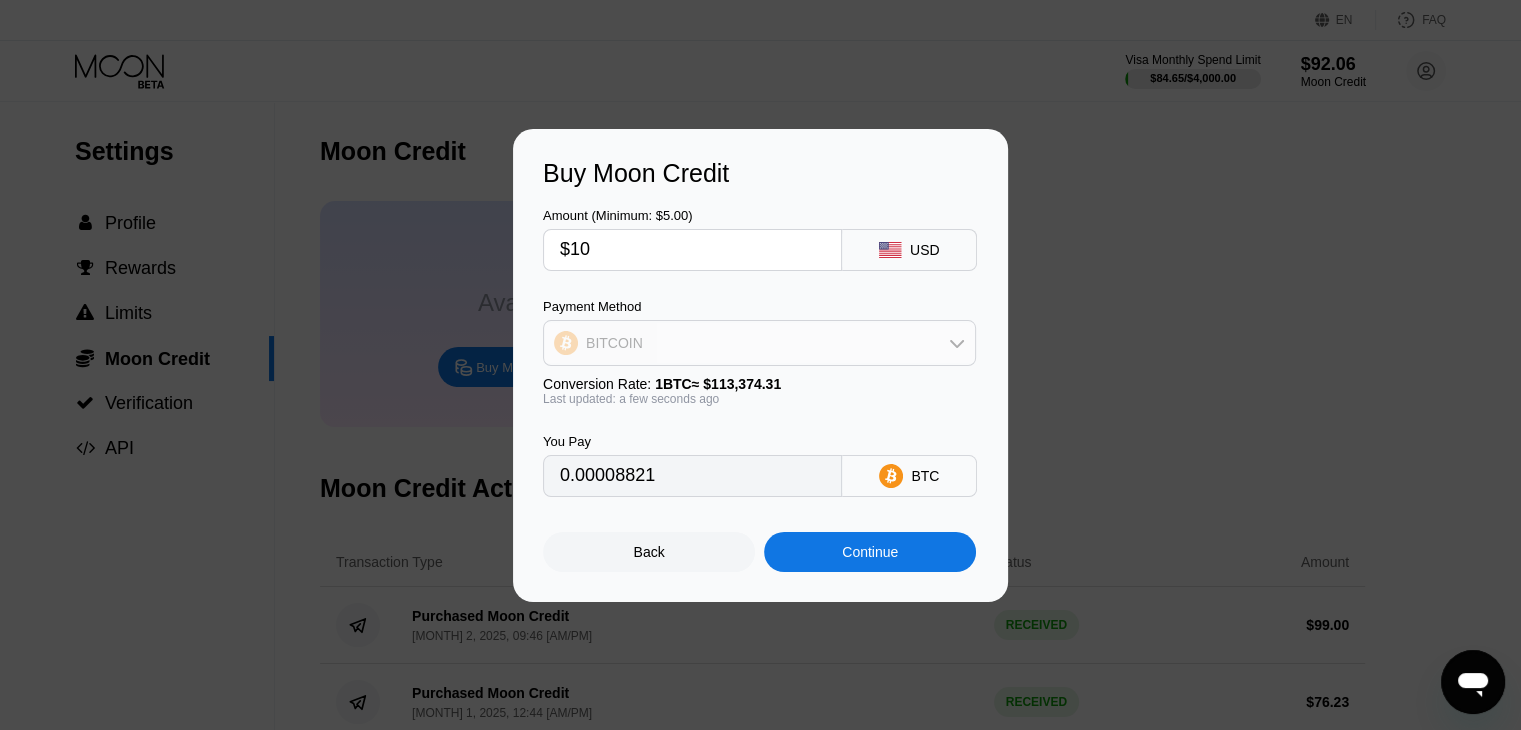 click on "BITCOIN" at bounding box center [759, 343] 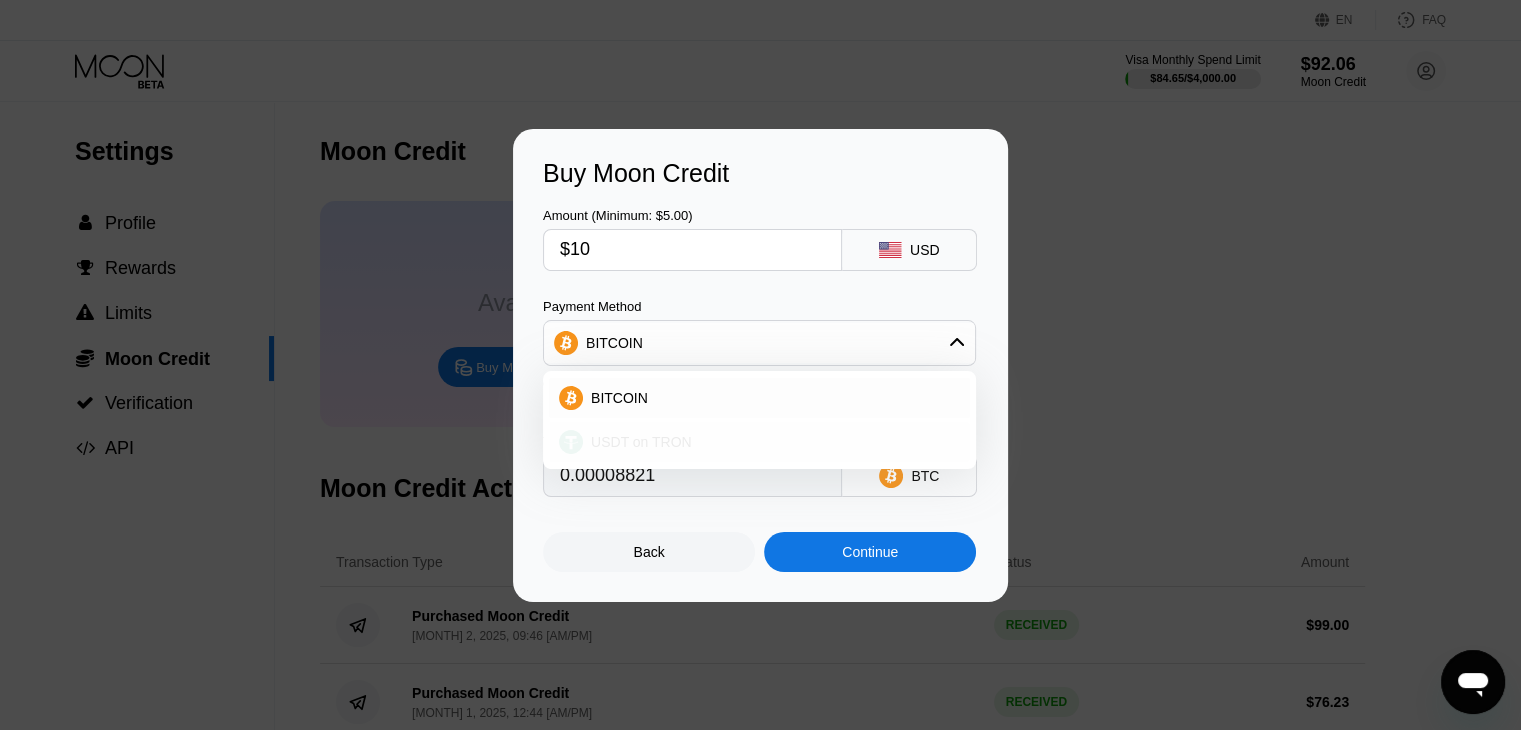 click on "USDT on TRON" at bounding box center [771, 442] 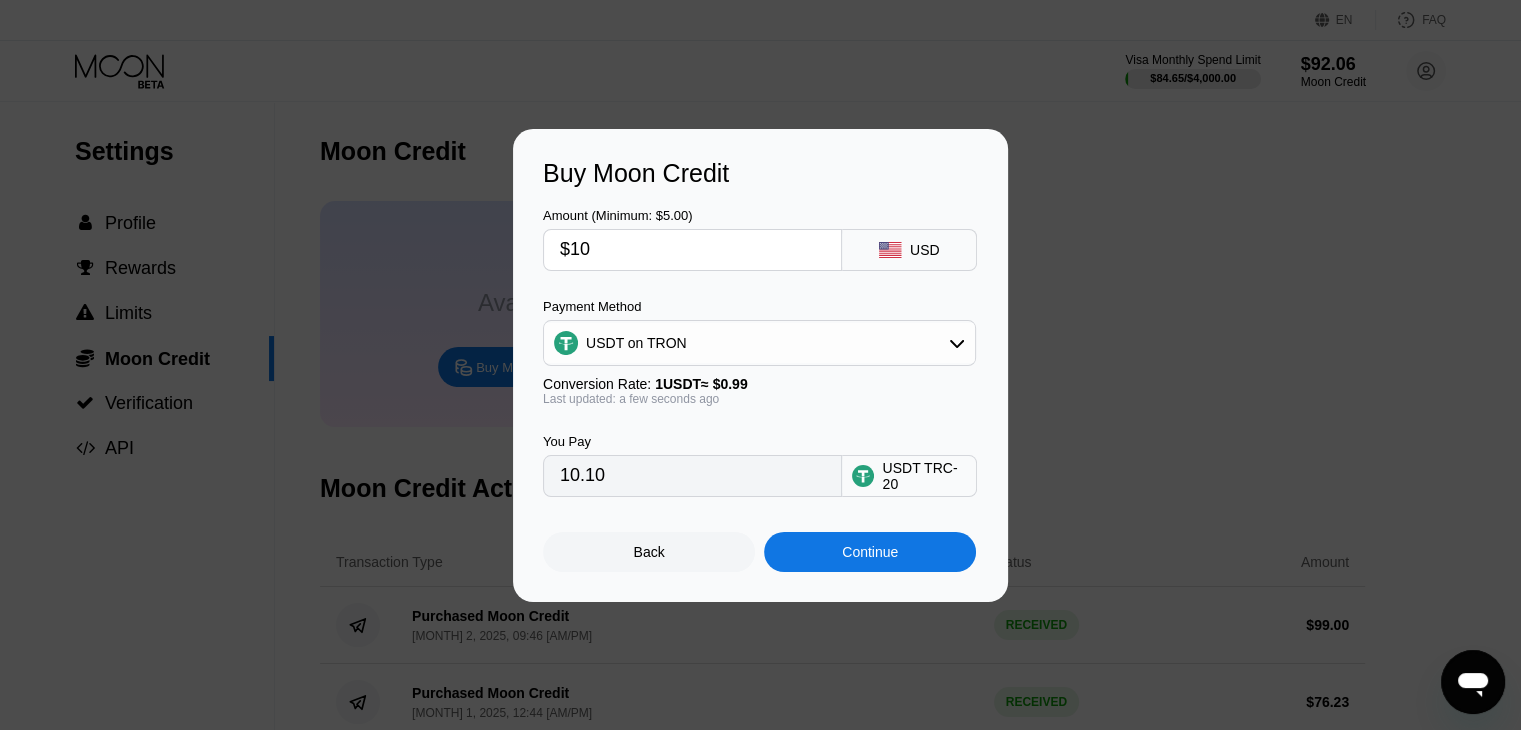 click on "$10" at bounding box center [692, 250] 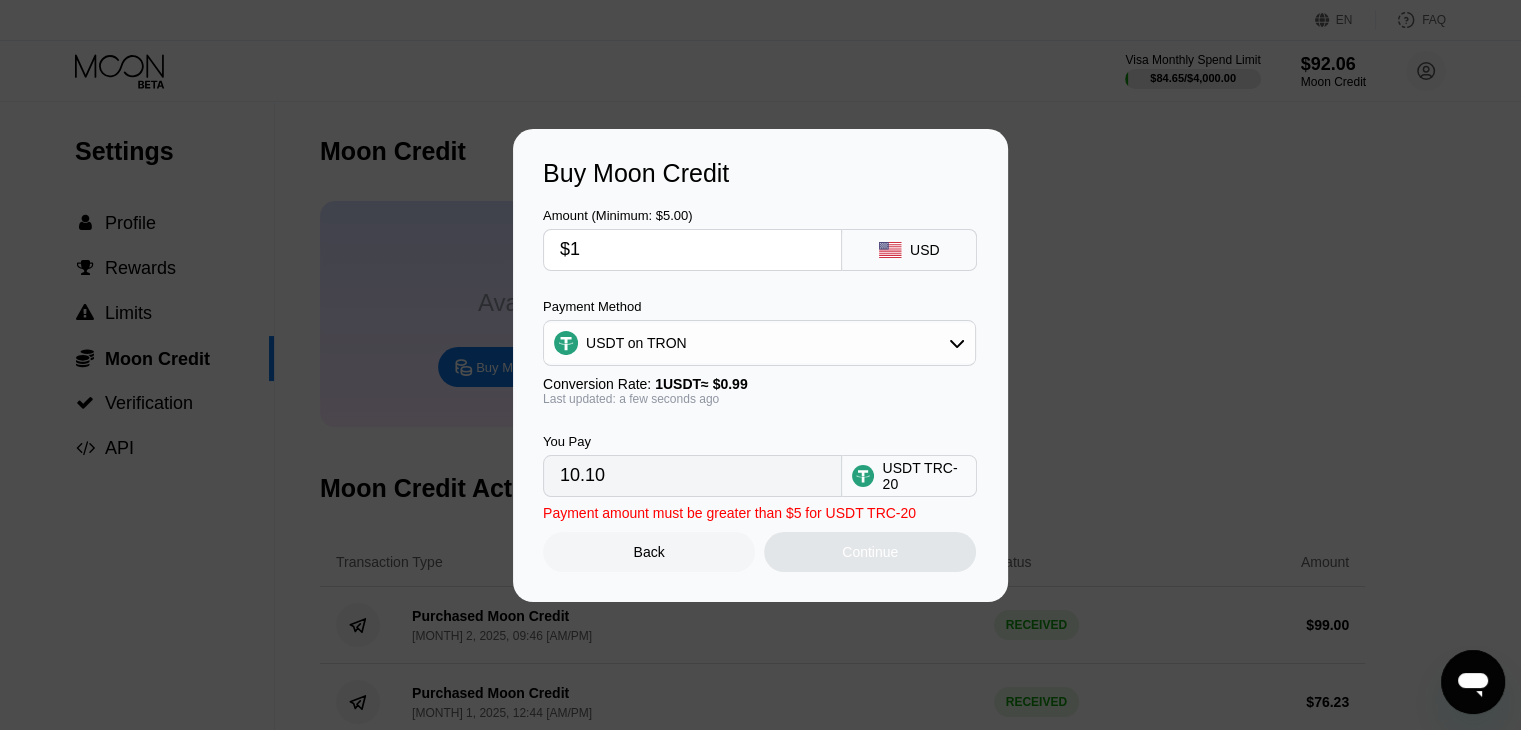 type on "1.01" 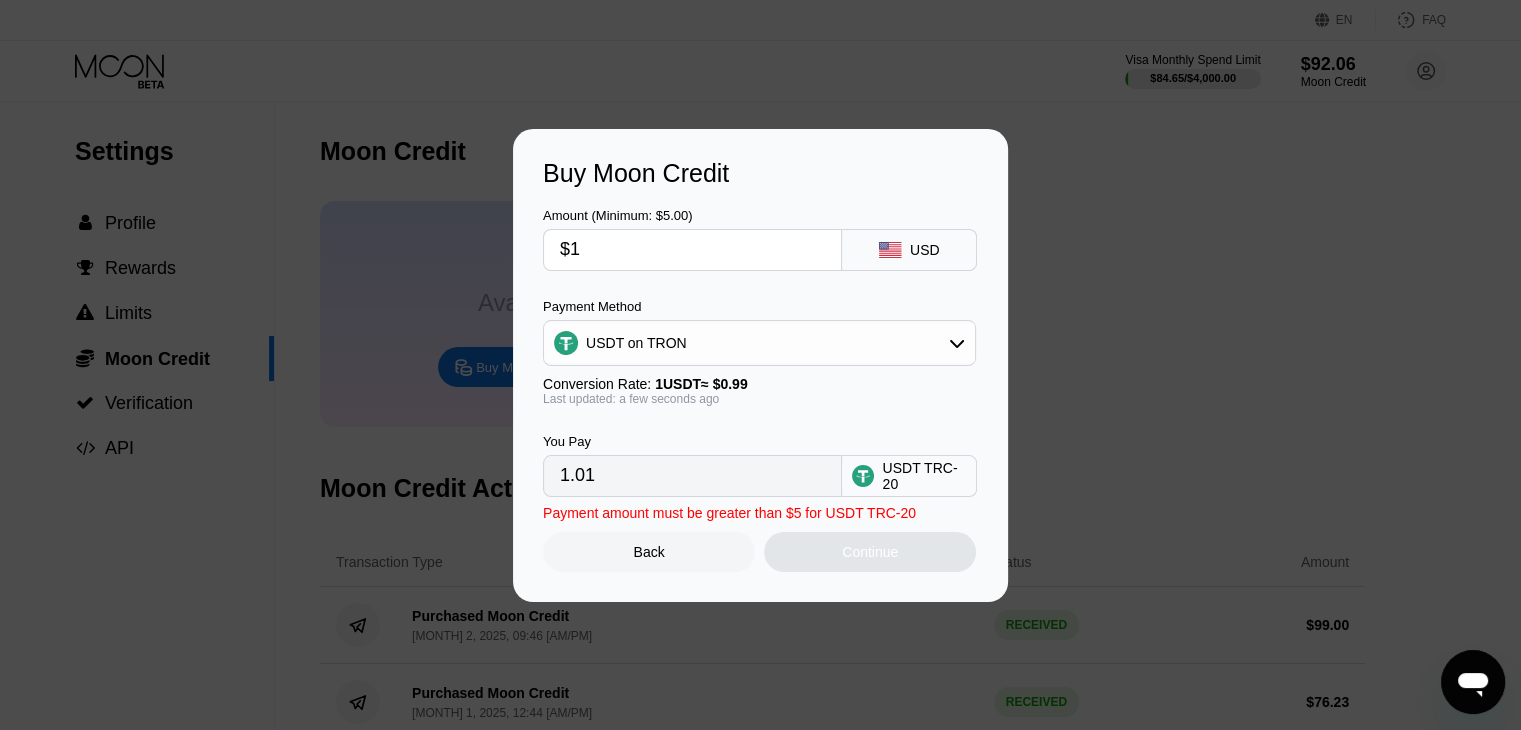 type 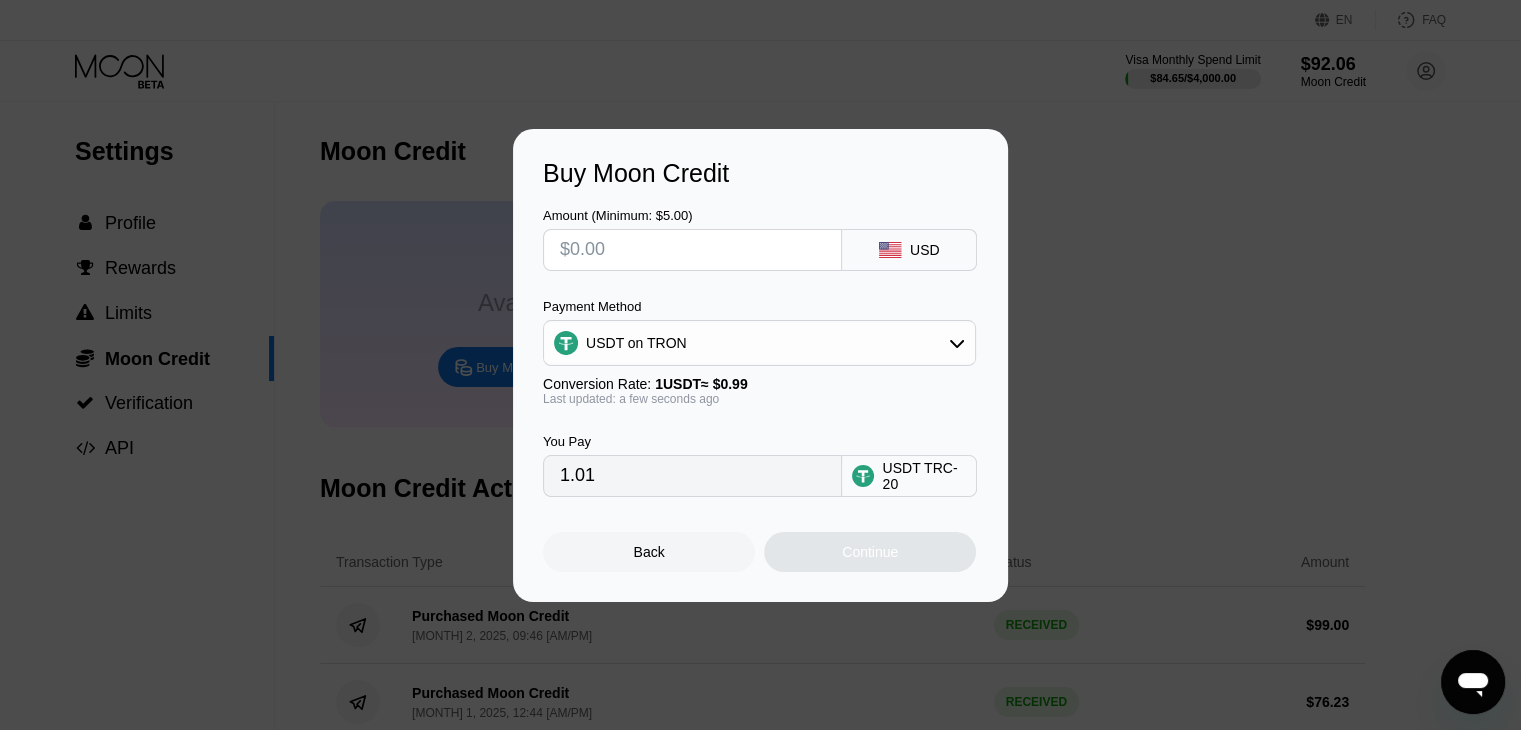 type on "0.00" 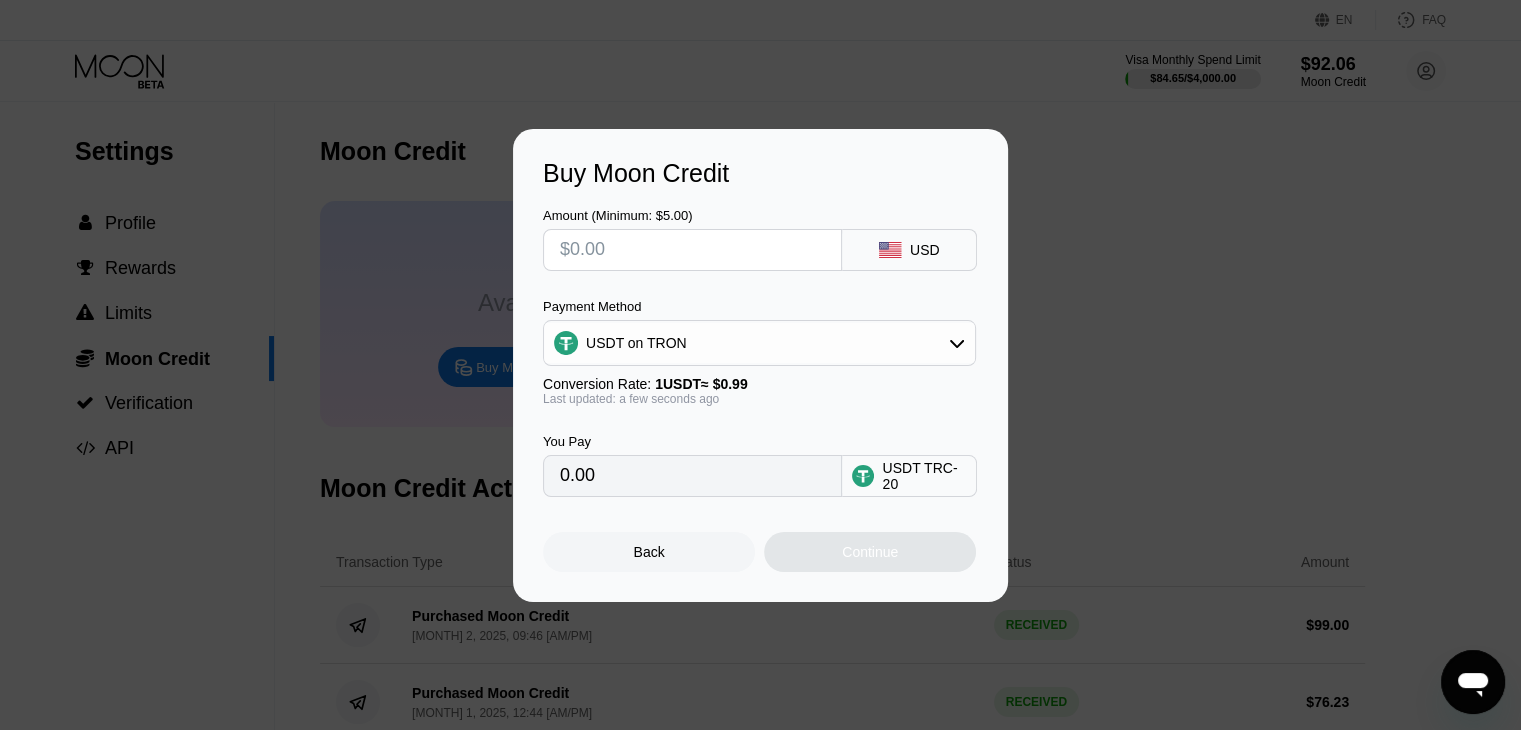 type on "$9" 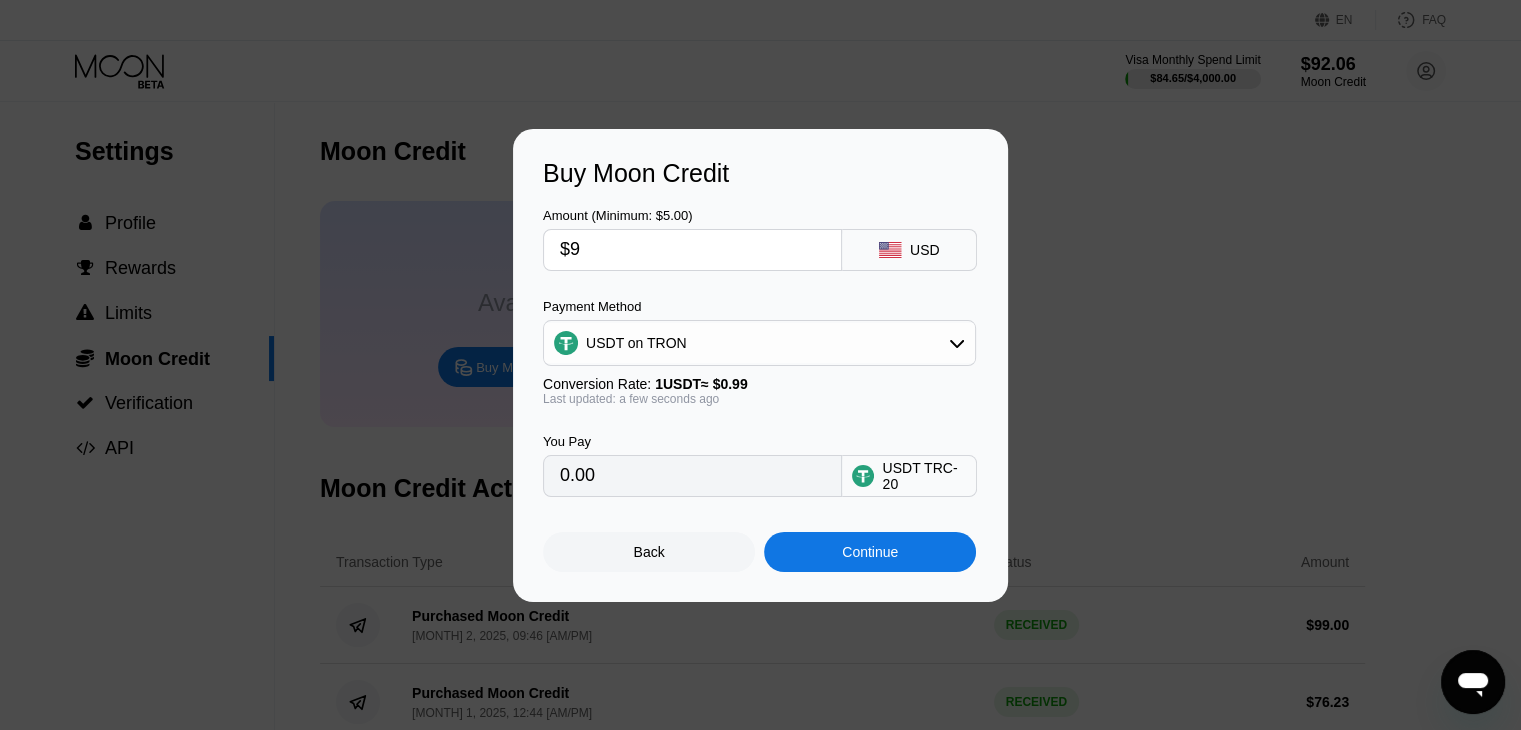 type on "9.09" 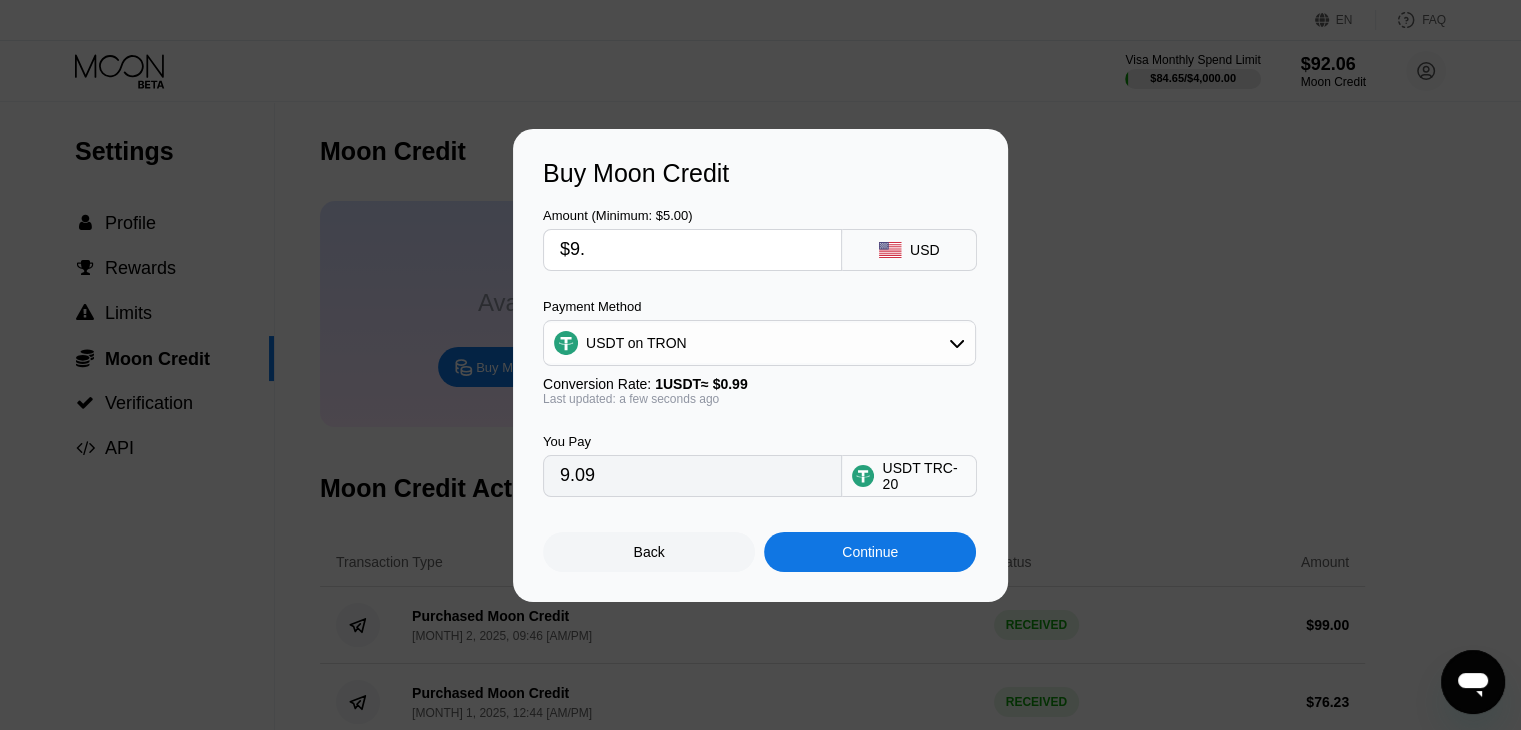 type on "$9.9" 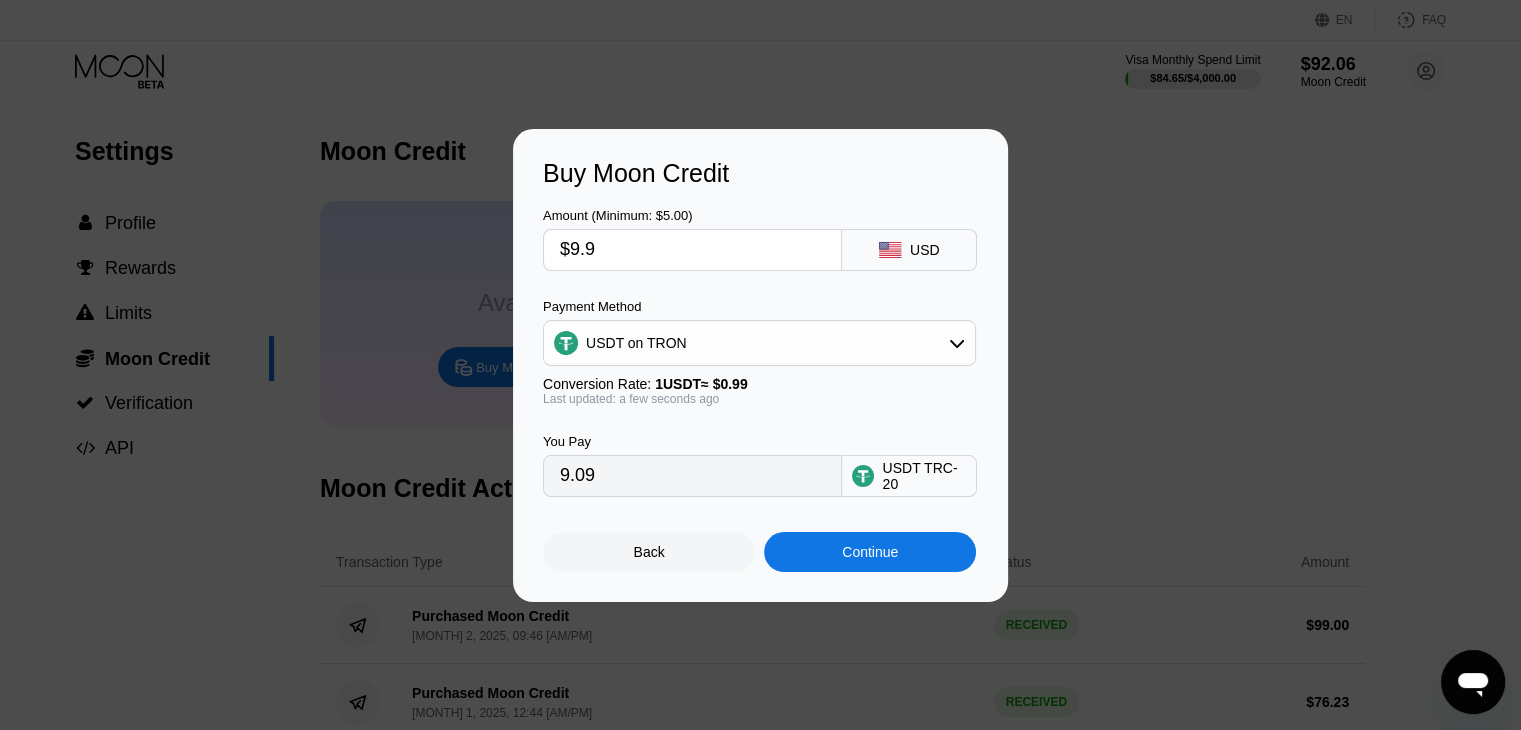 type on "10.00" 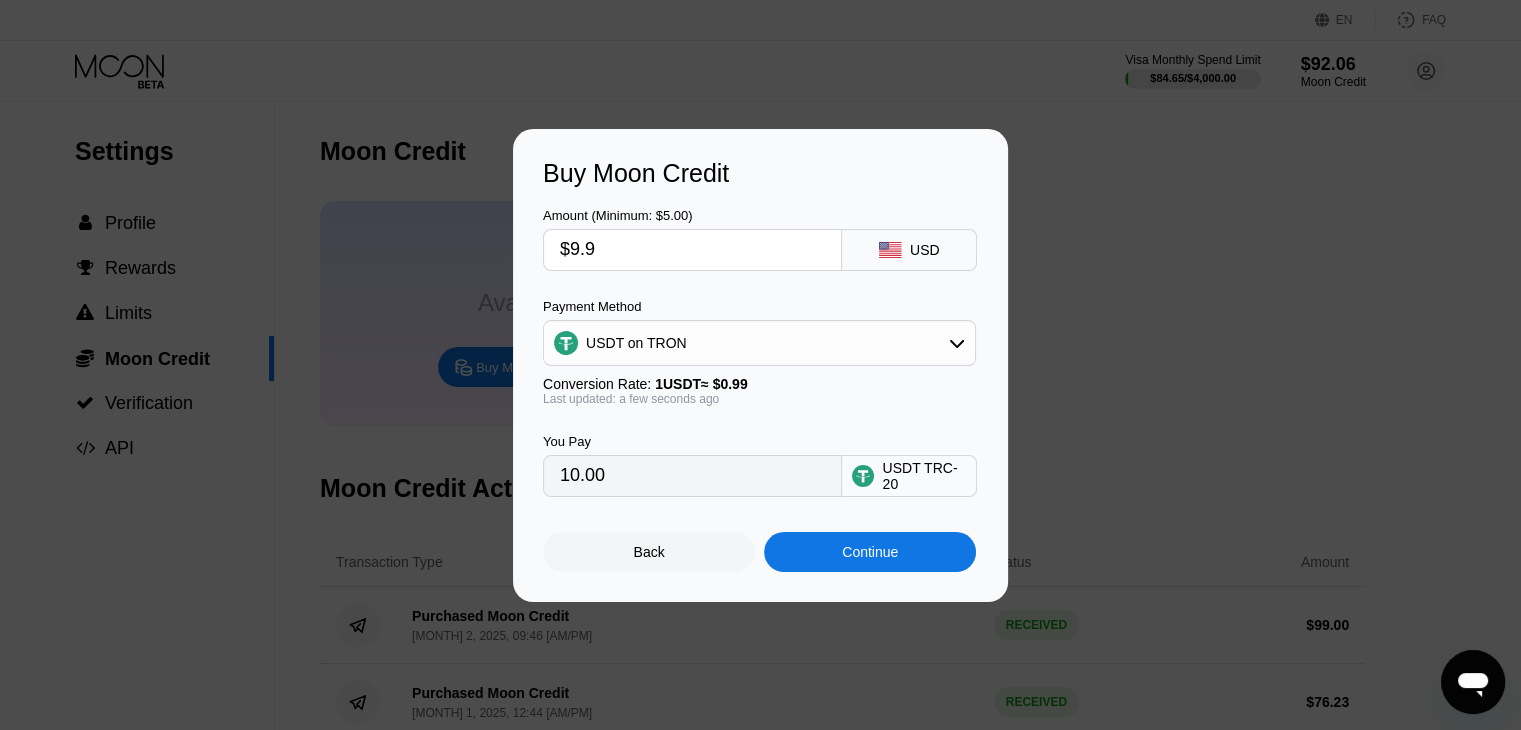 type on "$9.98" 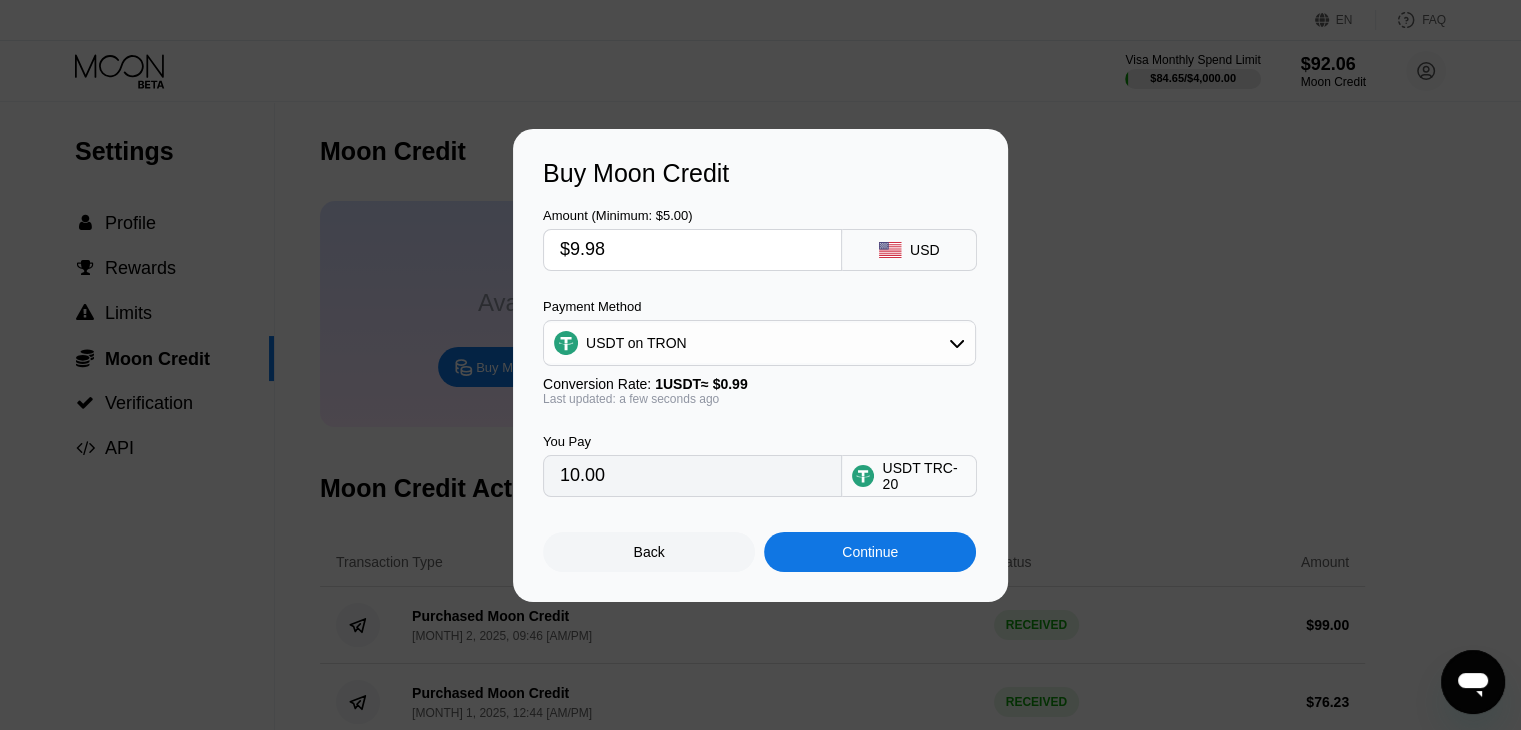 type on "10.08" 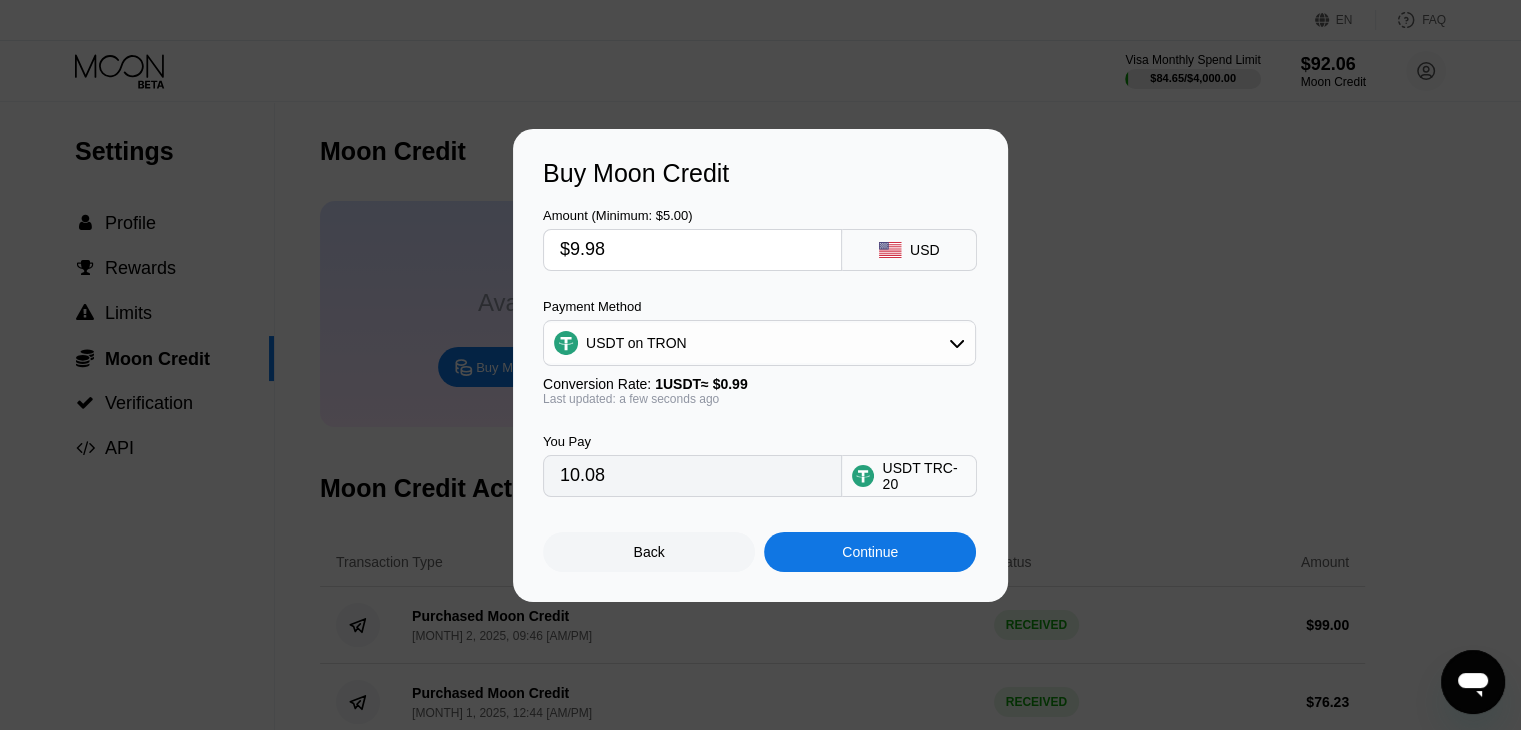 type on "$9.9" 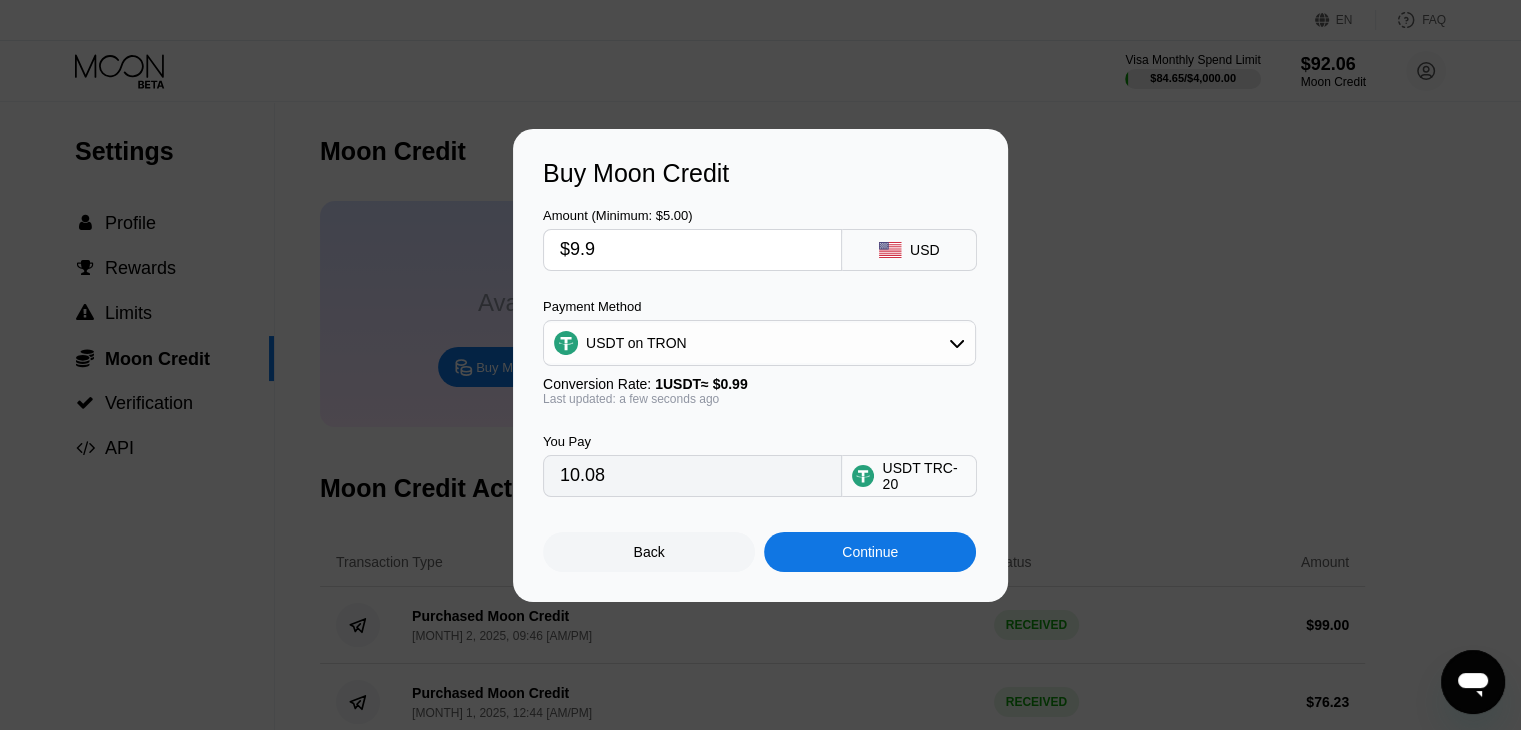type on "10.00" 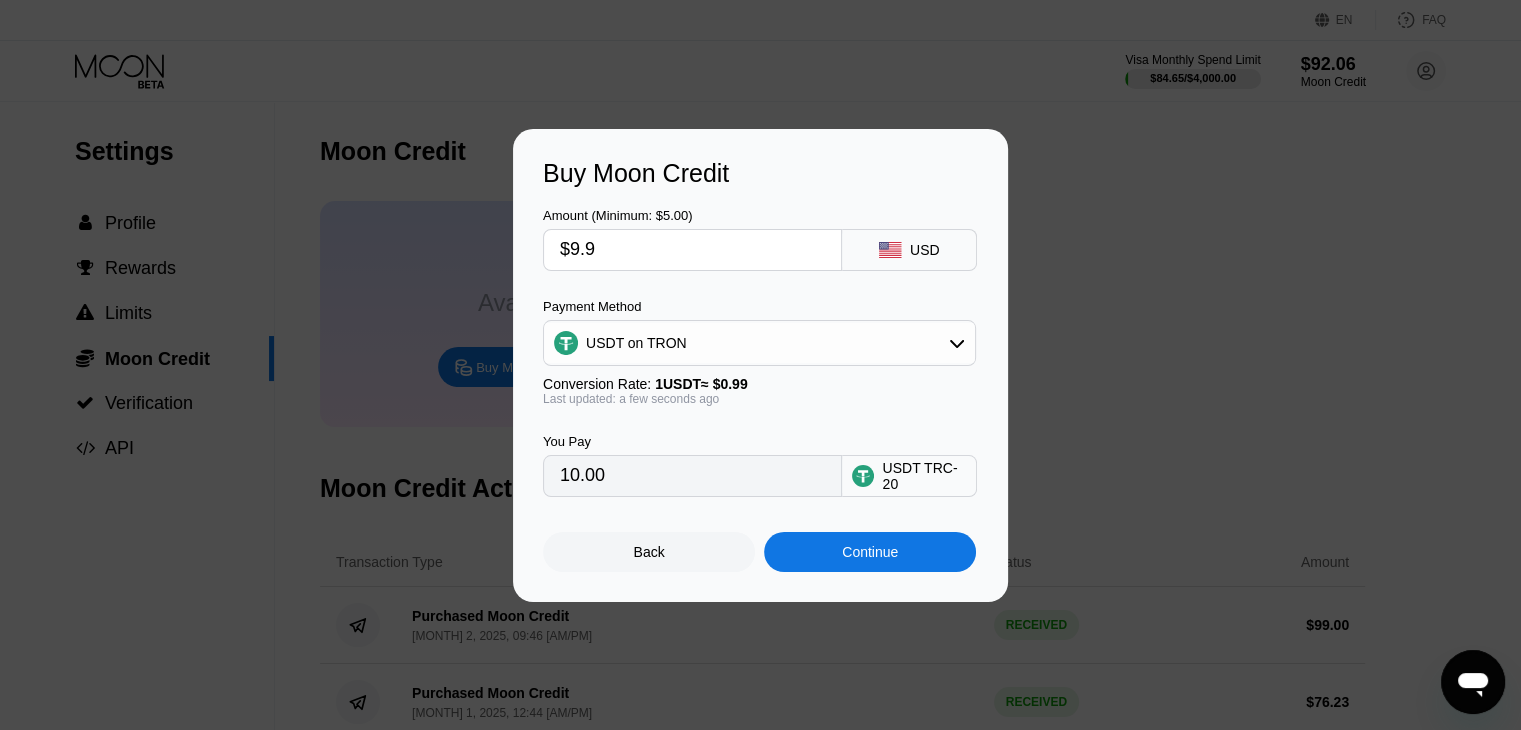 type on "$9.91" 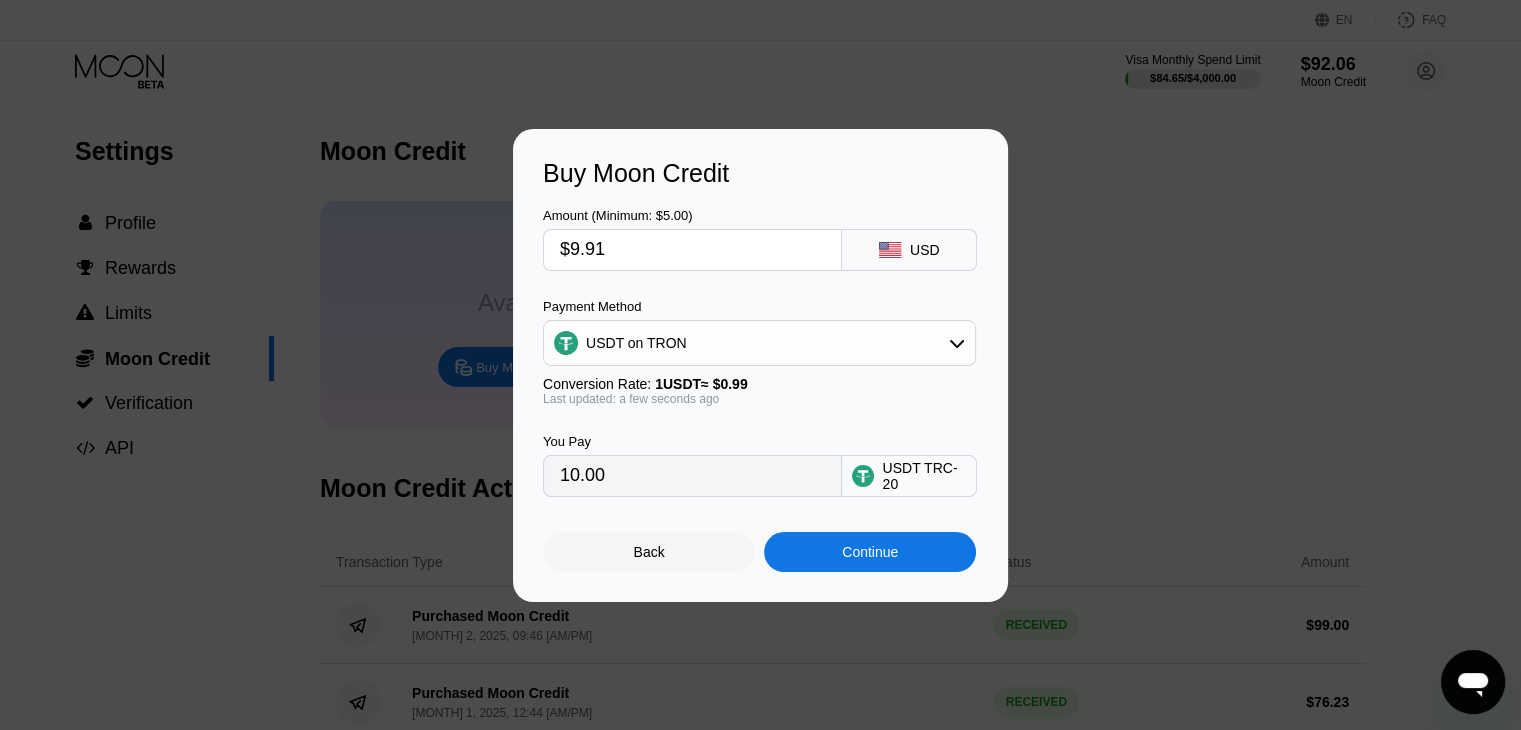 type on "10.01" 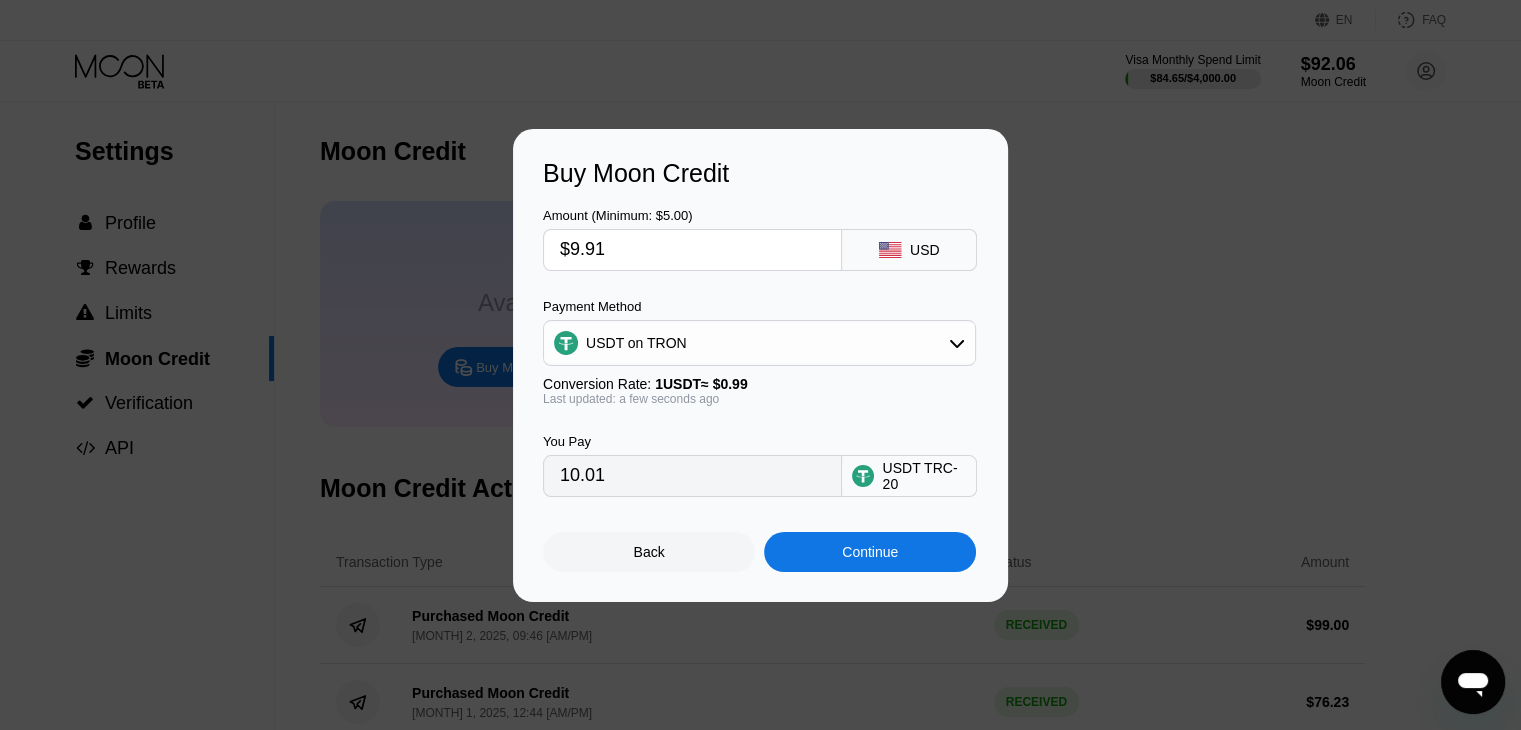 type on "$9.9" 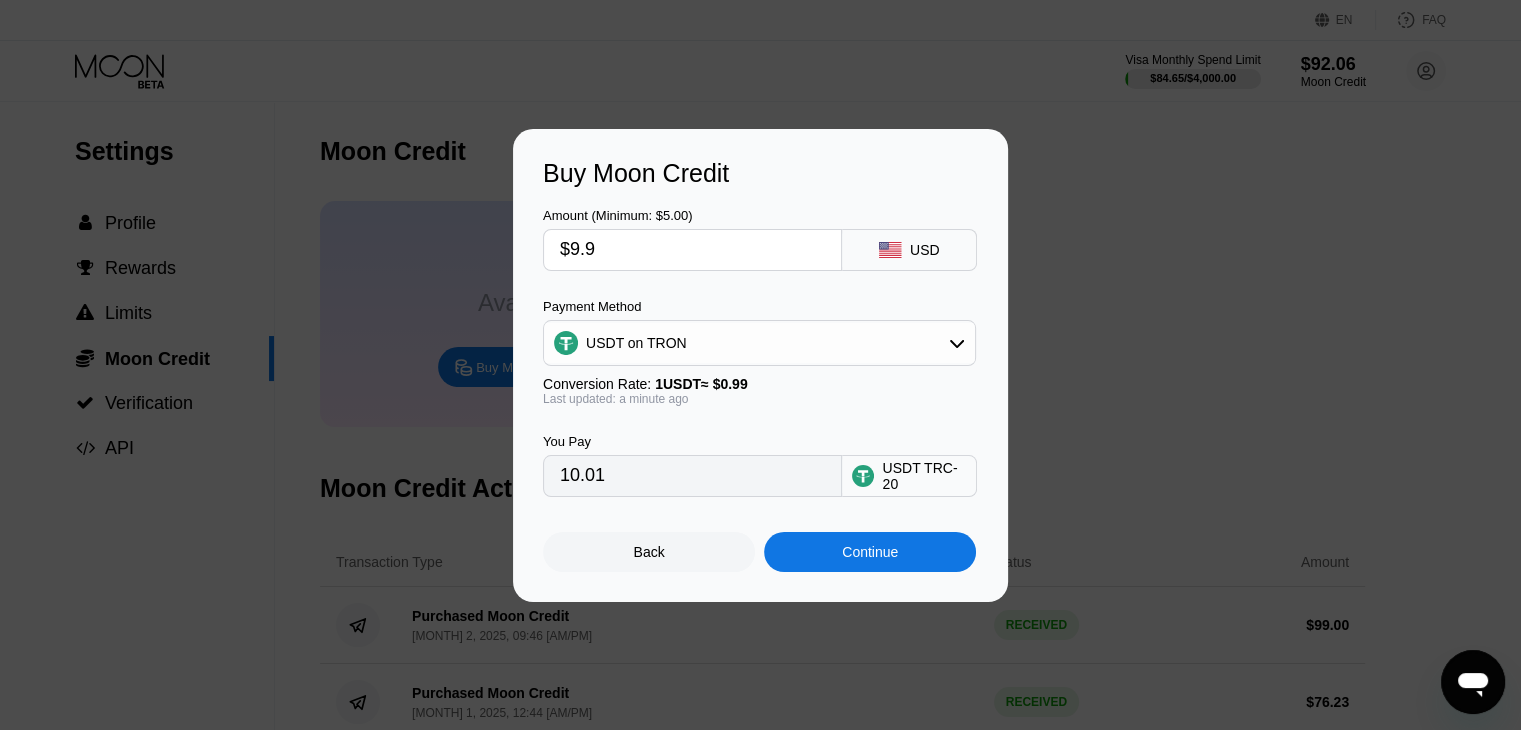 type on "10.00" 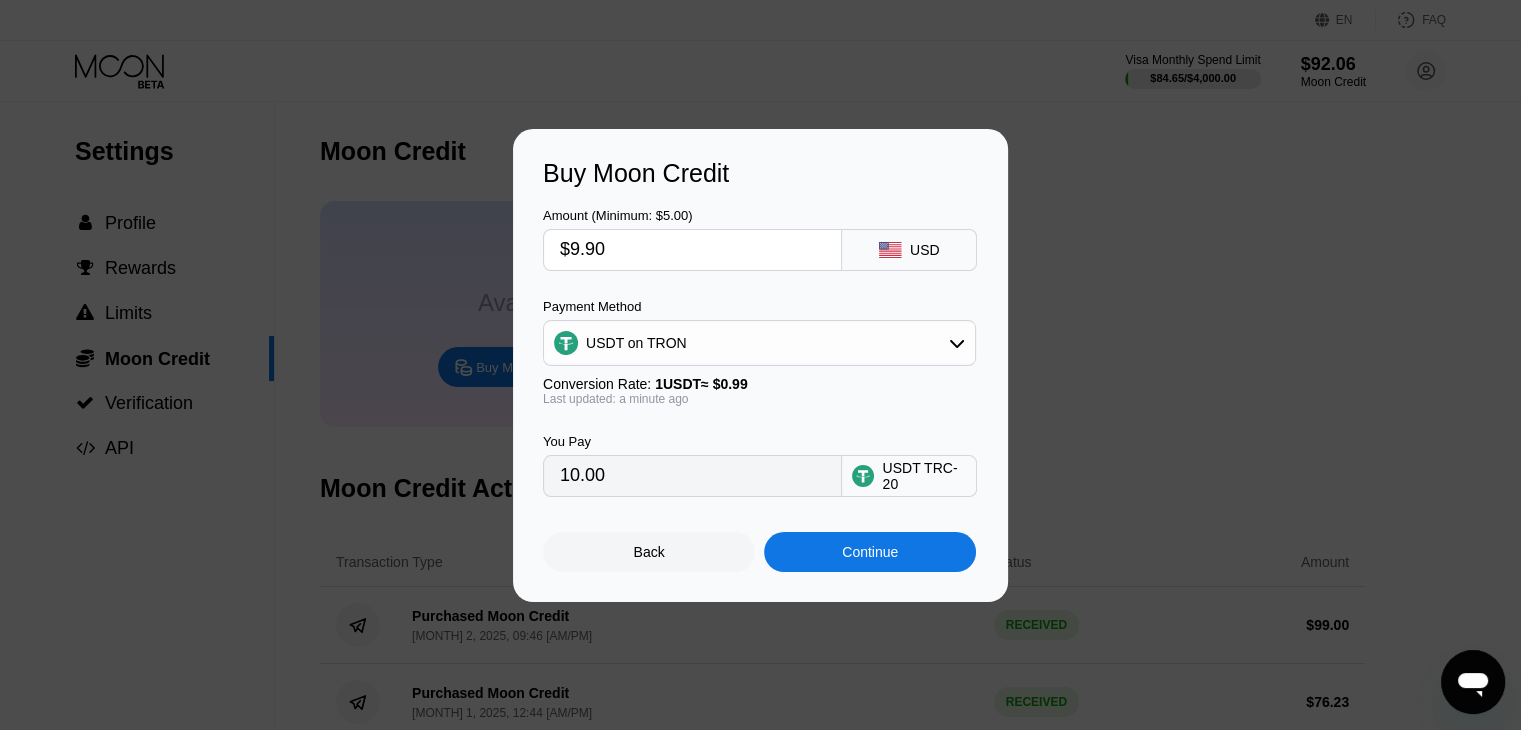 type on "$9.90" 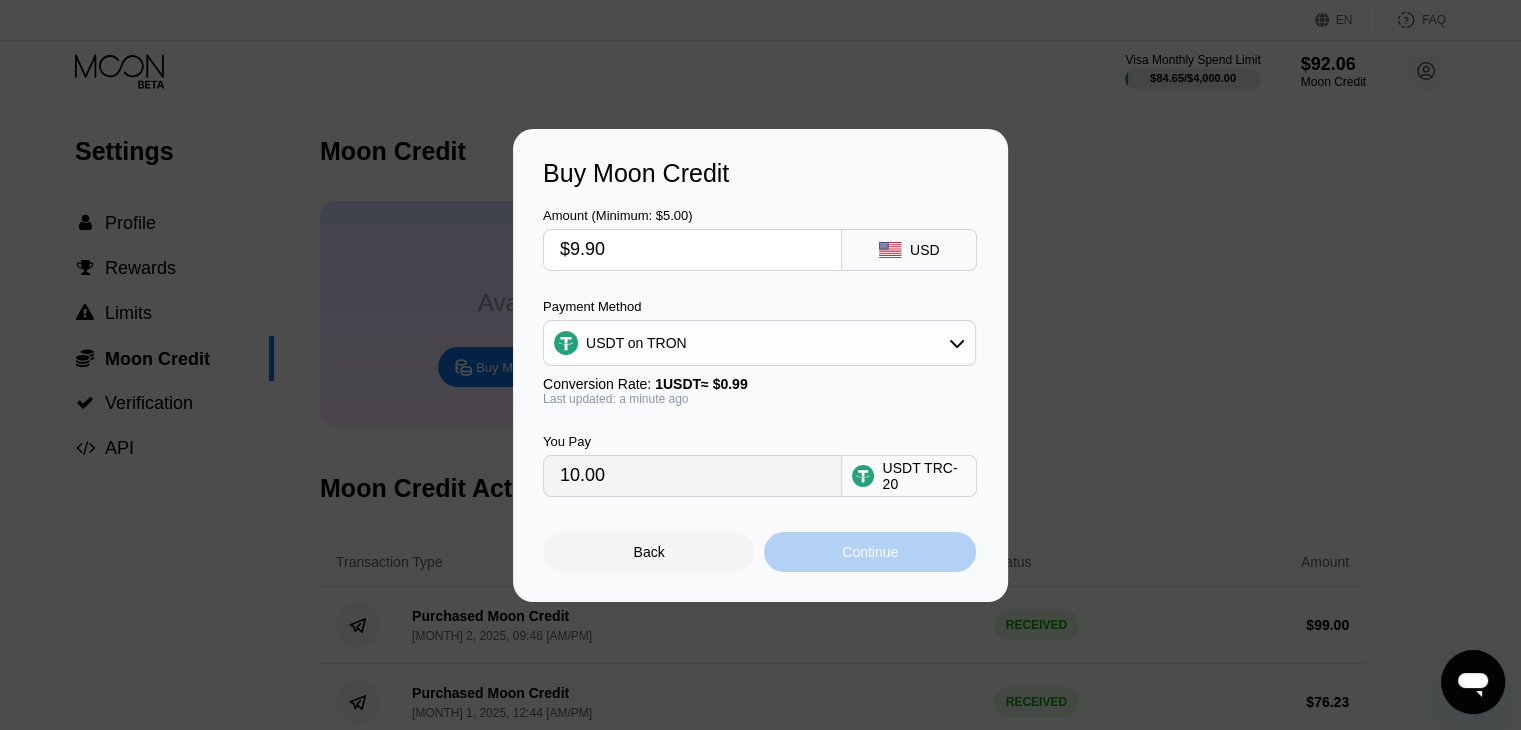 click on "Continue" at bounding box center (870, 552) 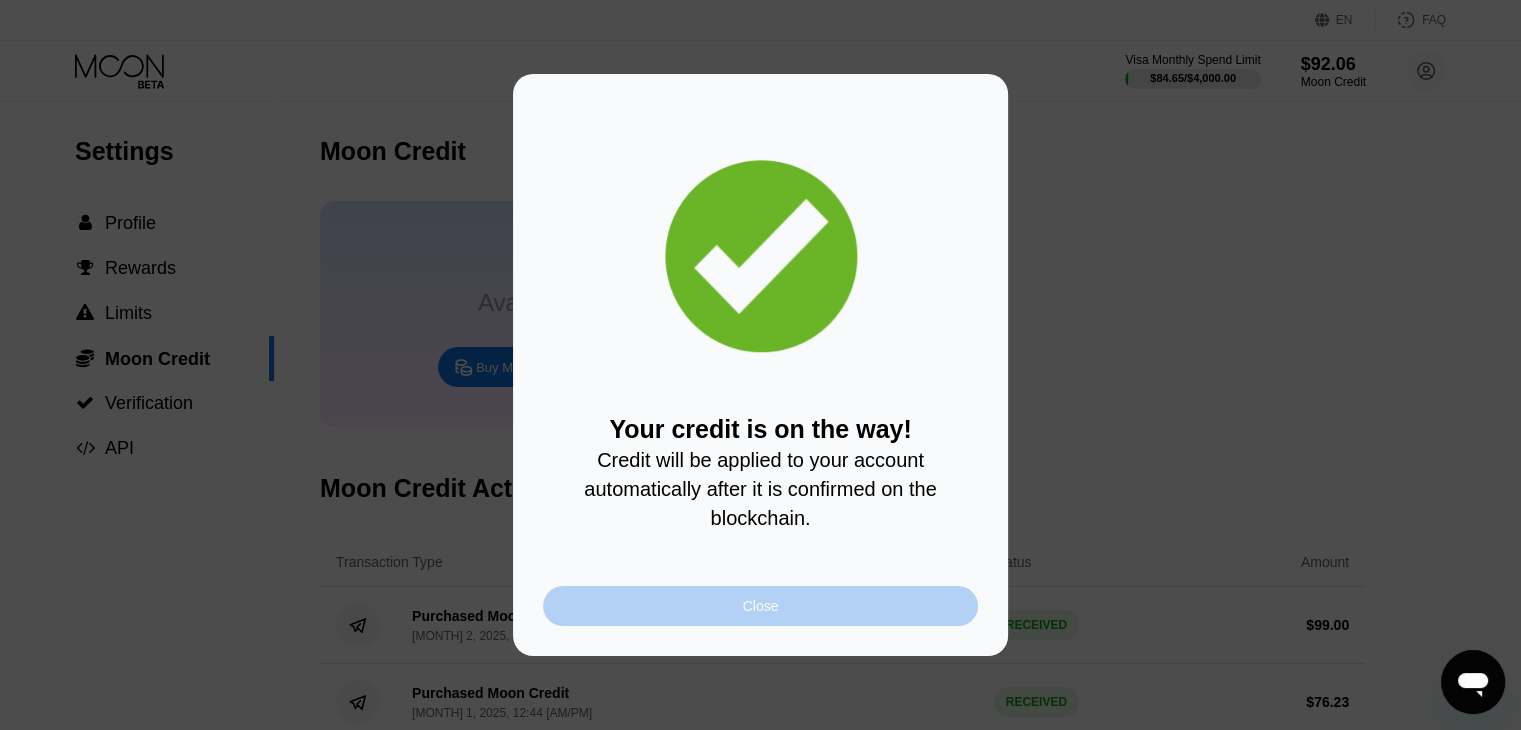 click on "Close" at bounding box center (760, 606) 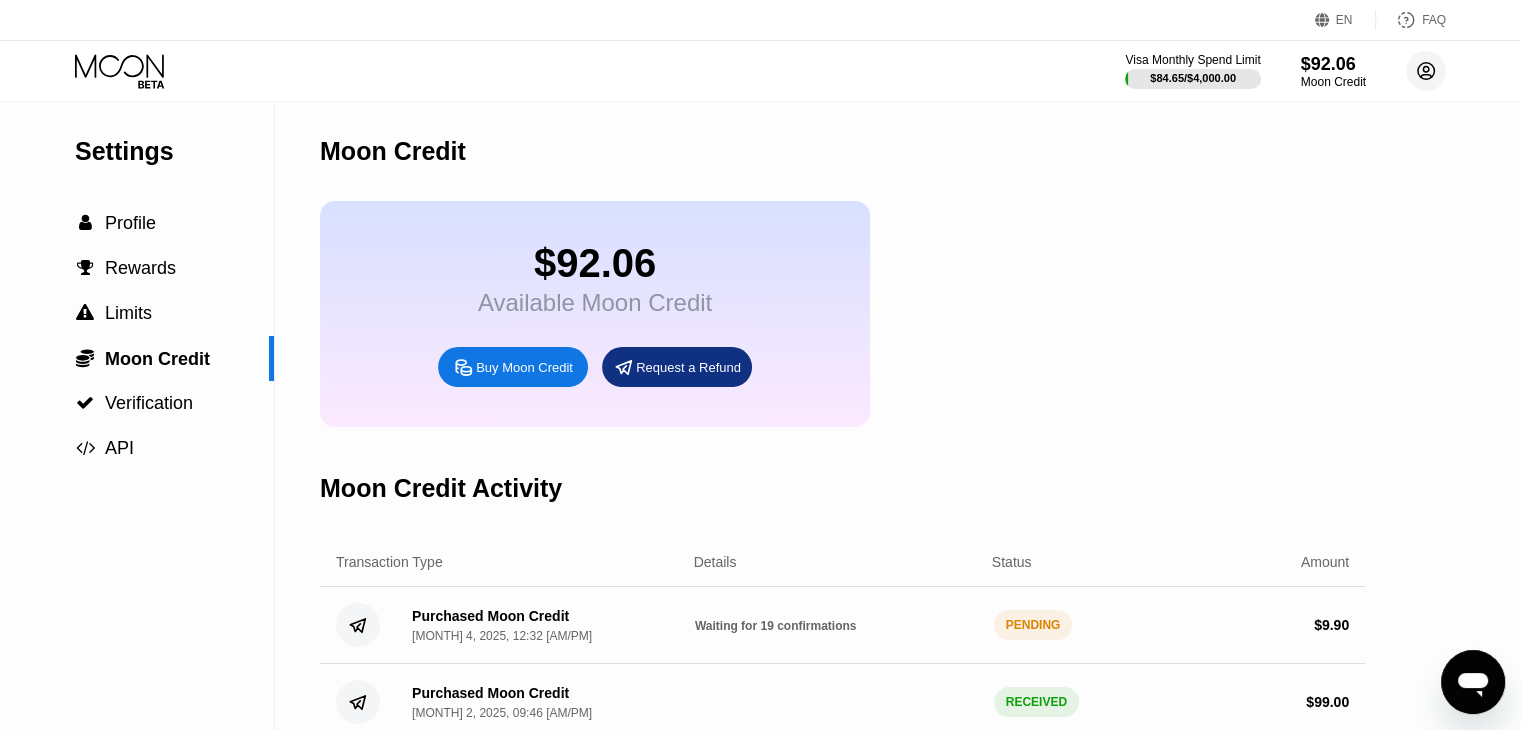 click 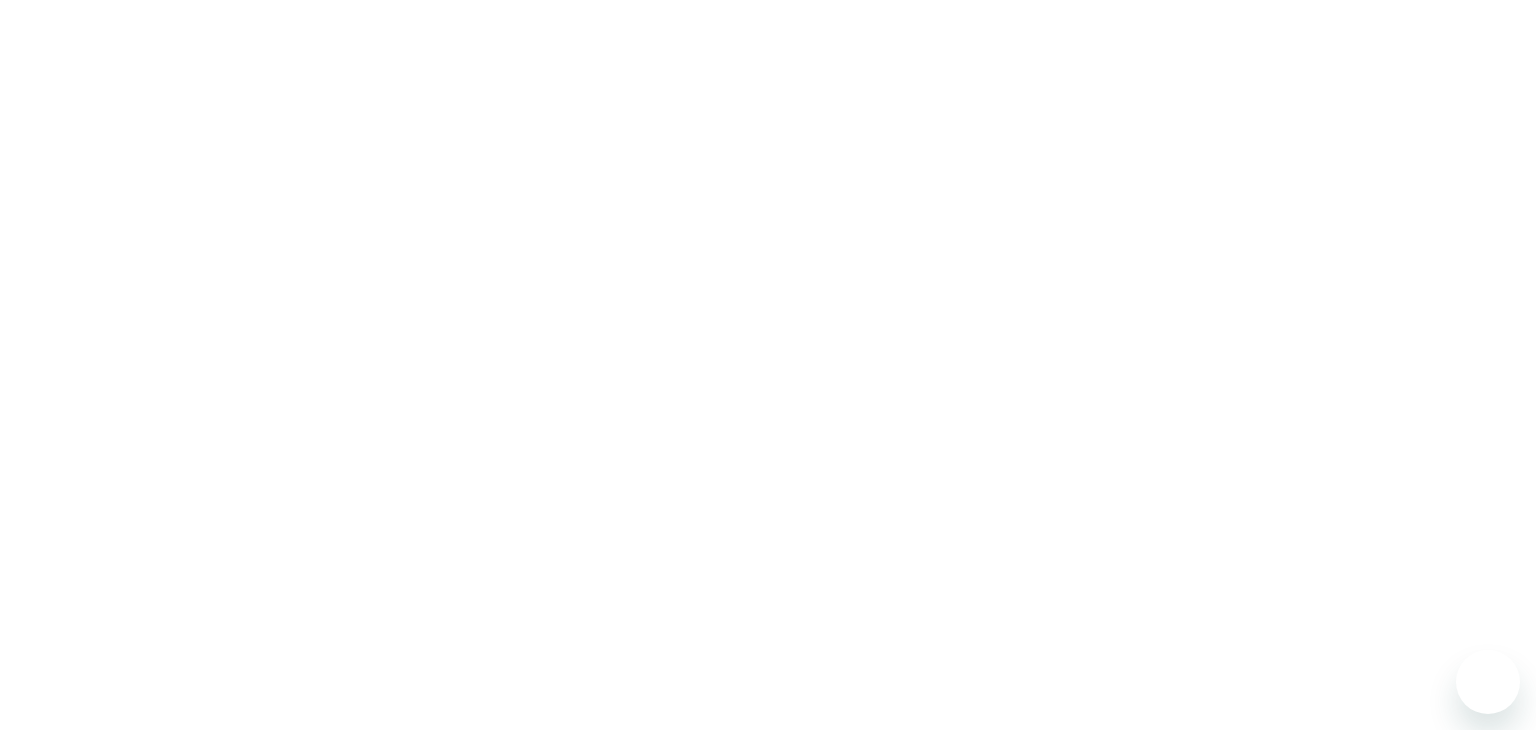scroll, scrollTop: 0, scrollLeft: 0, axis: both 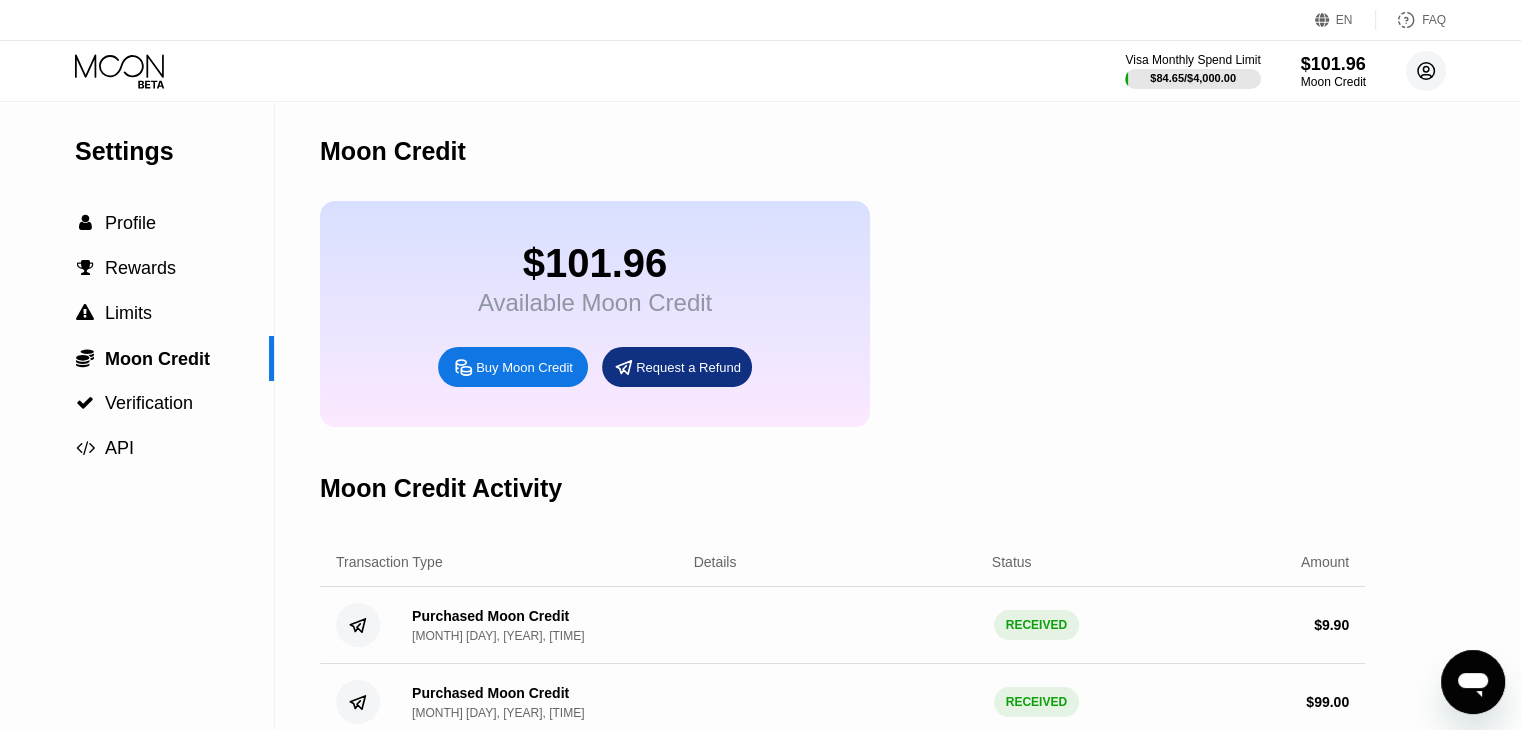 click 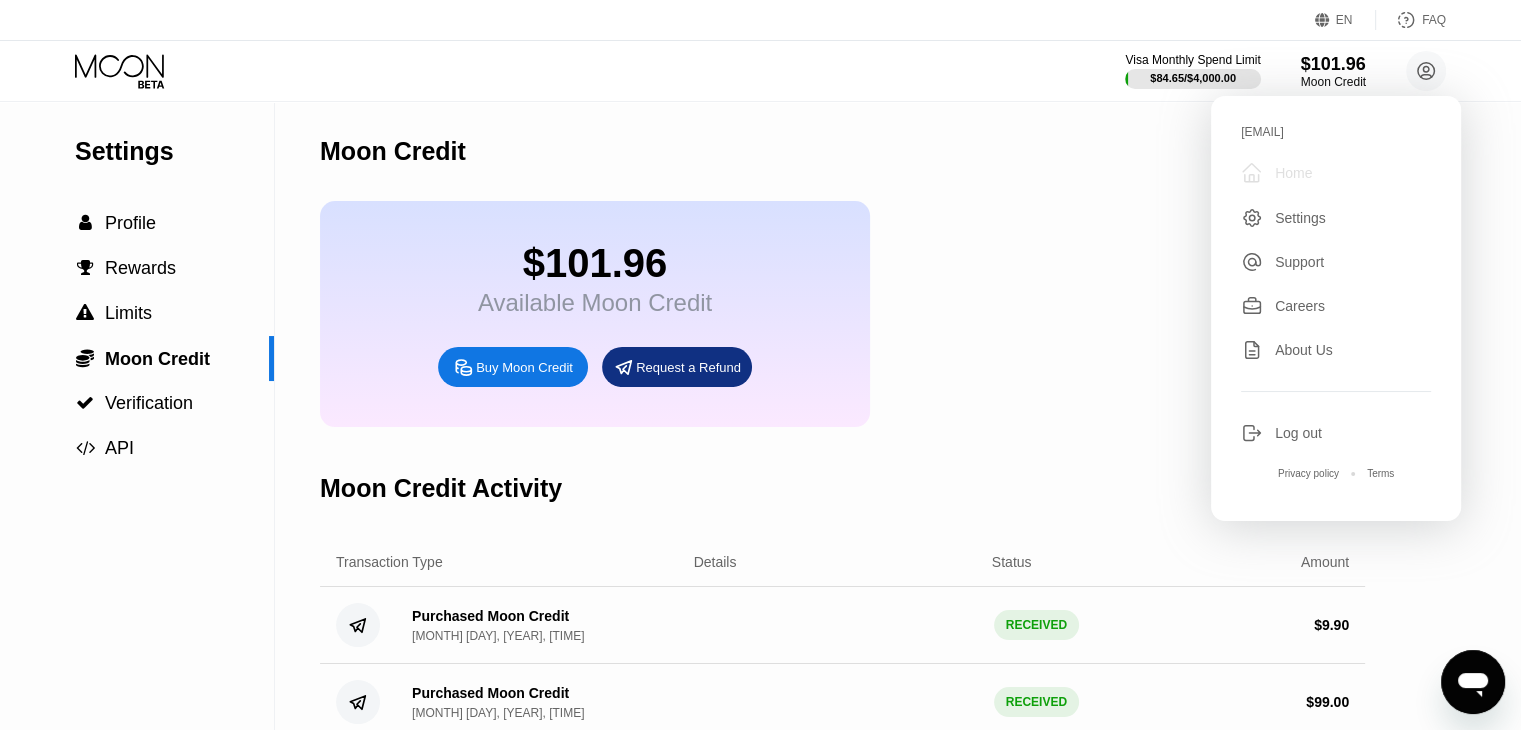 click on "" at bounding box center (1258, 173) 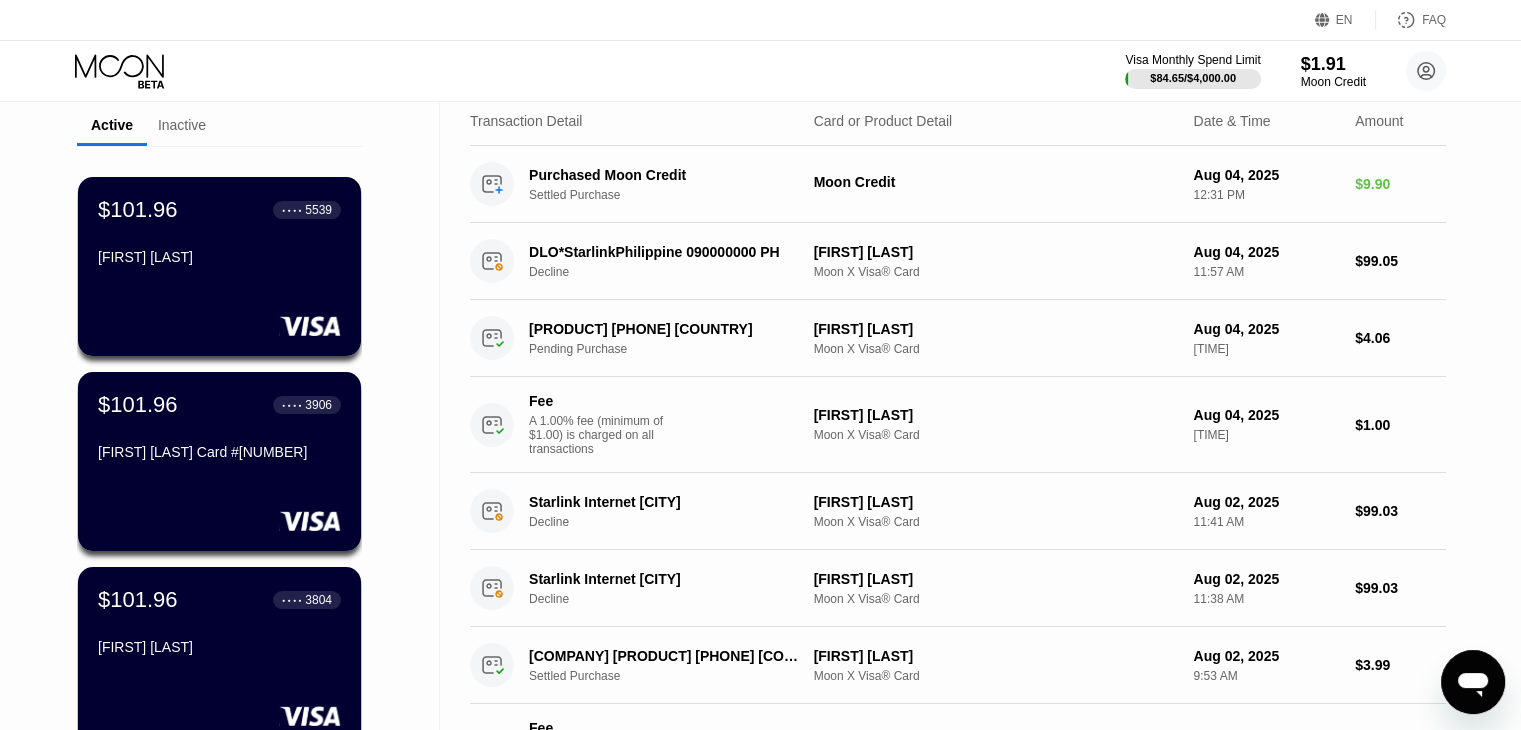 scroll, scrollTop: 76, scrollLeft: 0, axis: vertical 